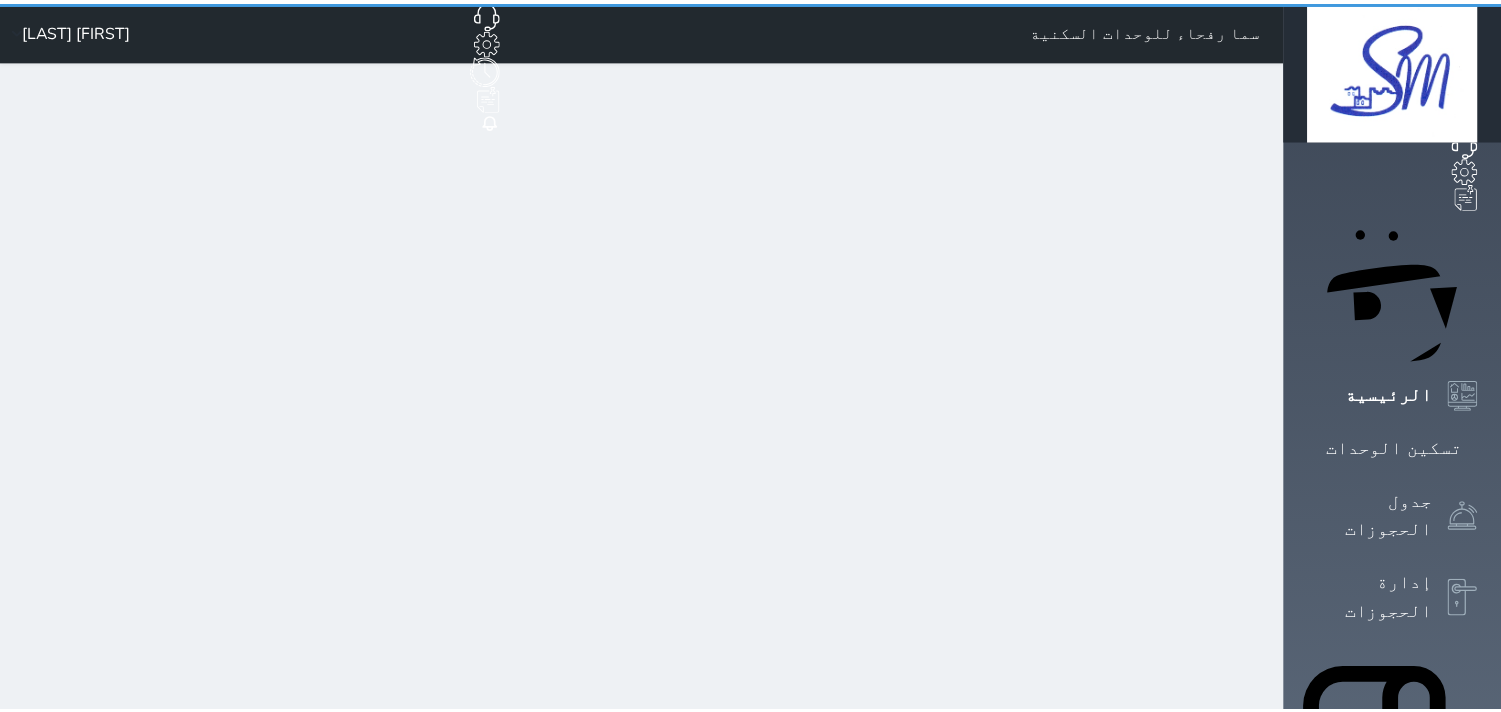 scroll, scrollTop: 0, scrollLeft: 0, axis: both 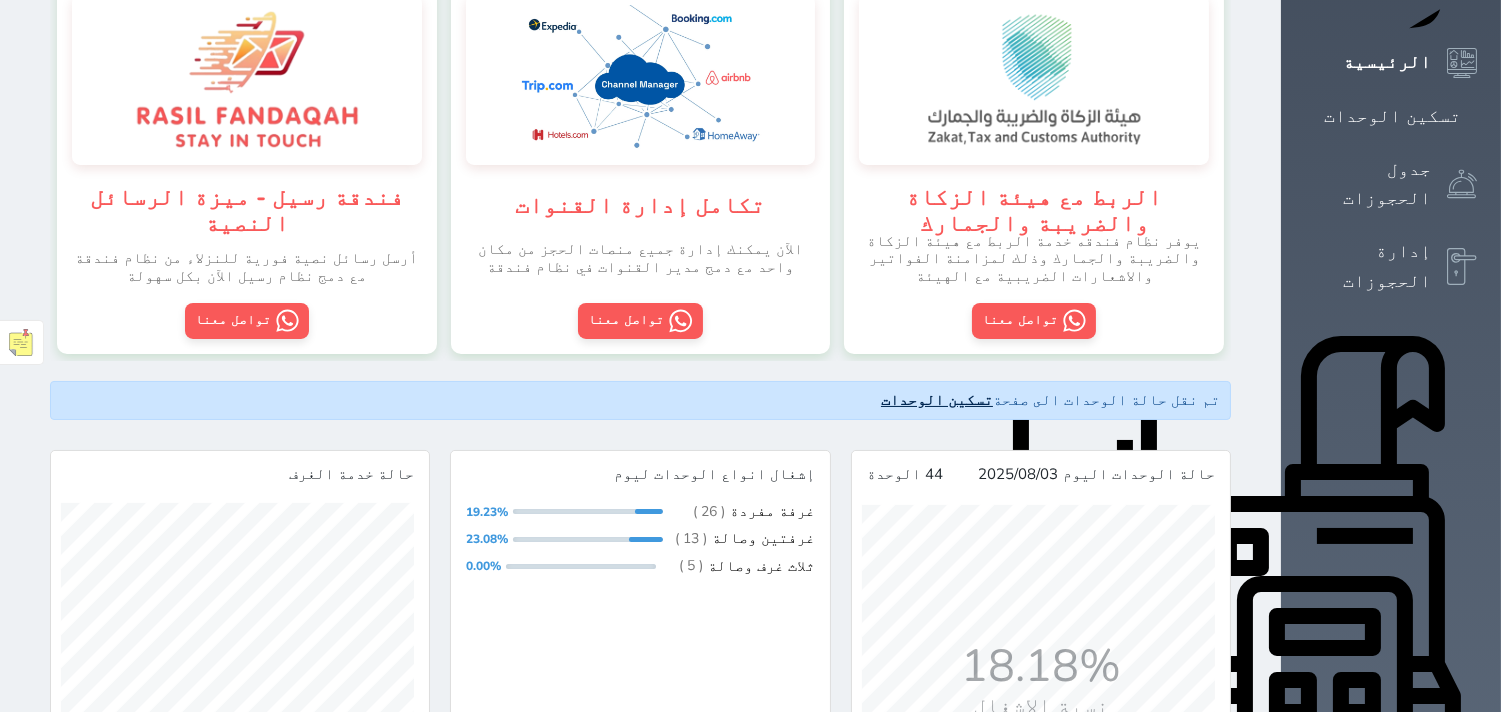 click on "تسكين الوحدات" at bounding box center [937, 400] 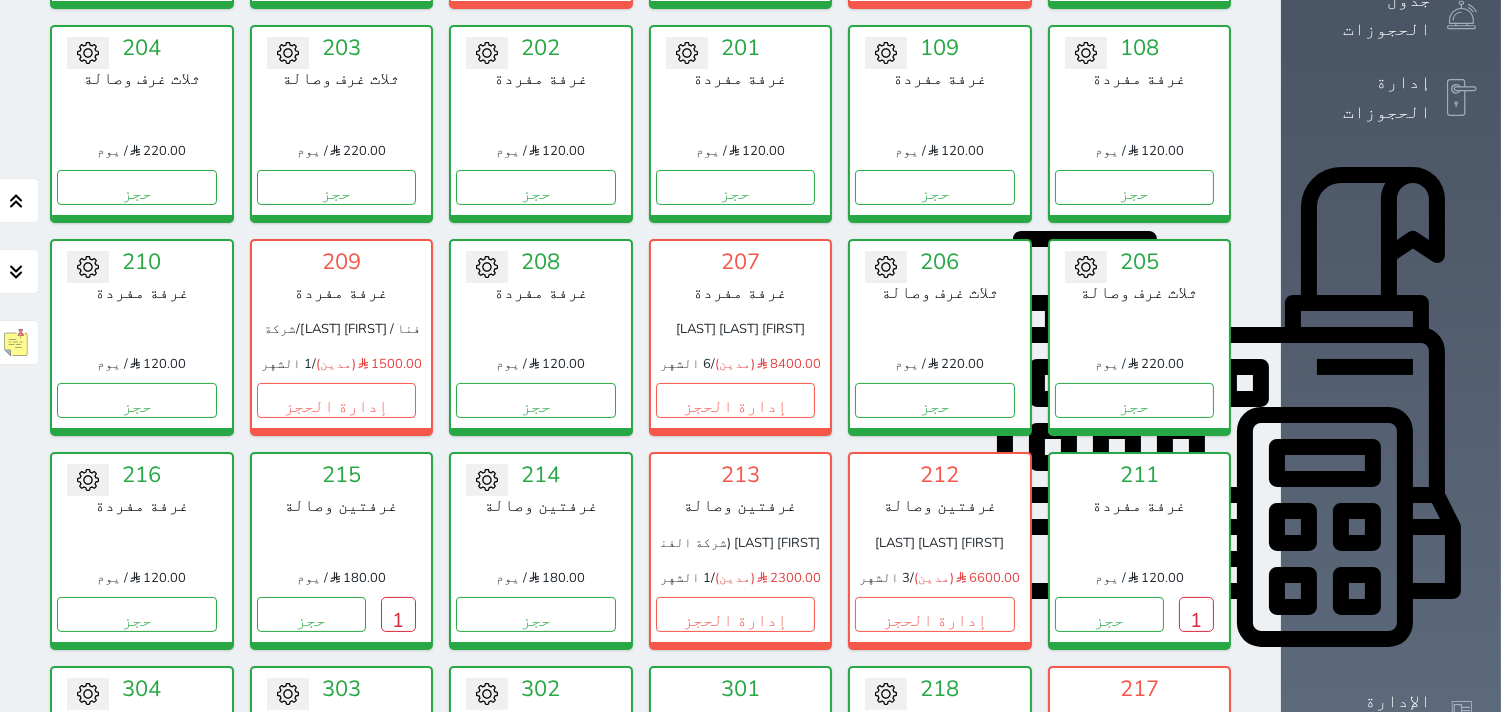 scroll, scrollTop: 522, scrollLeft: 0, axis: vertical 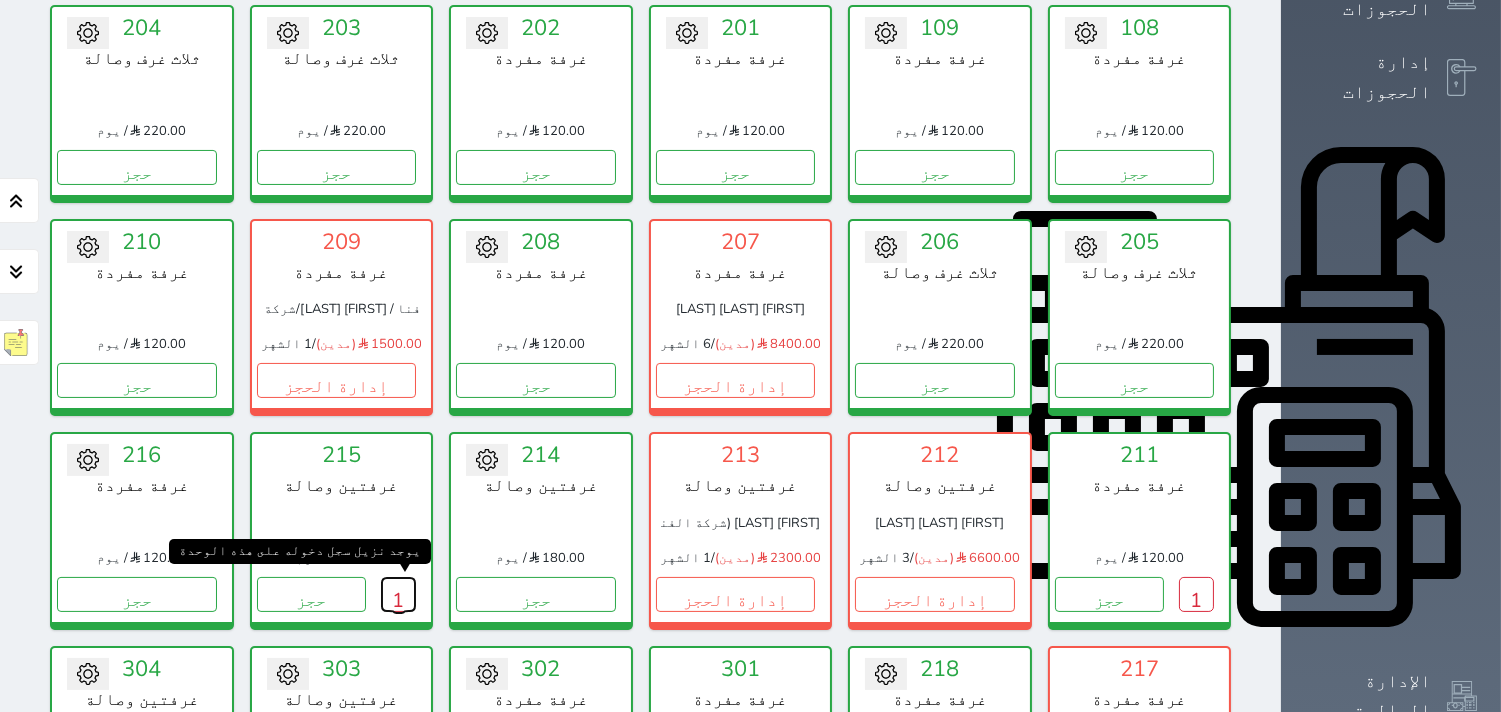 click on "1" at bounding box center [398, 594] 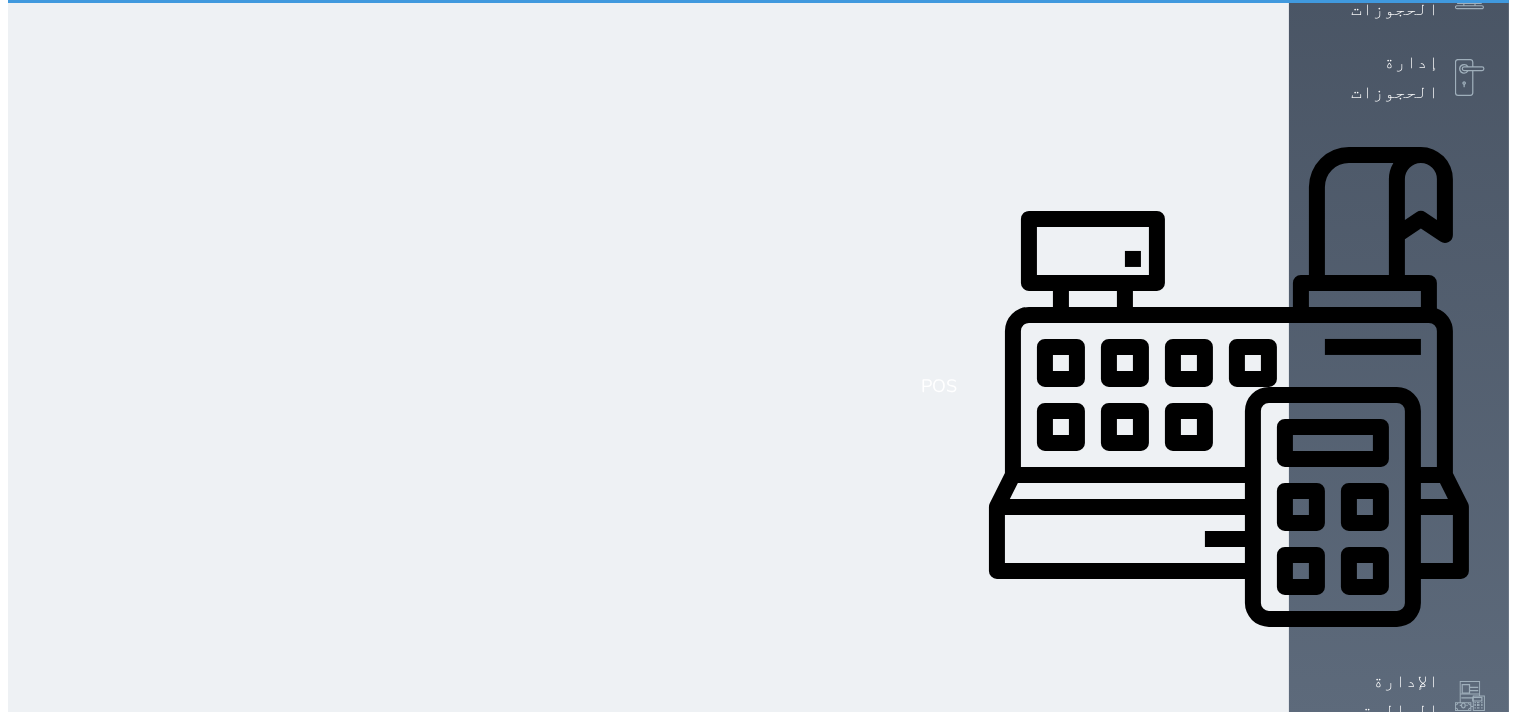 scroll, scrollTop: 0, scrollLeft: 0, axis: both 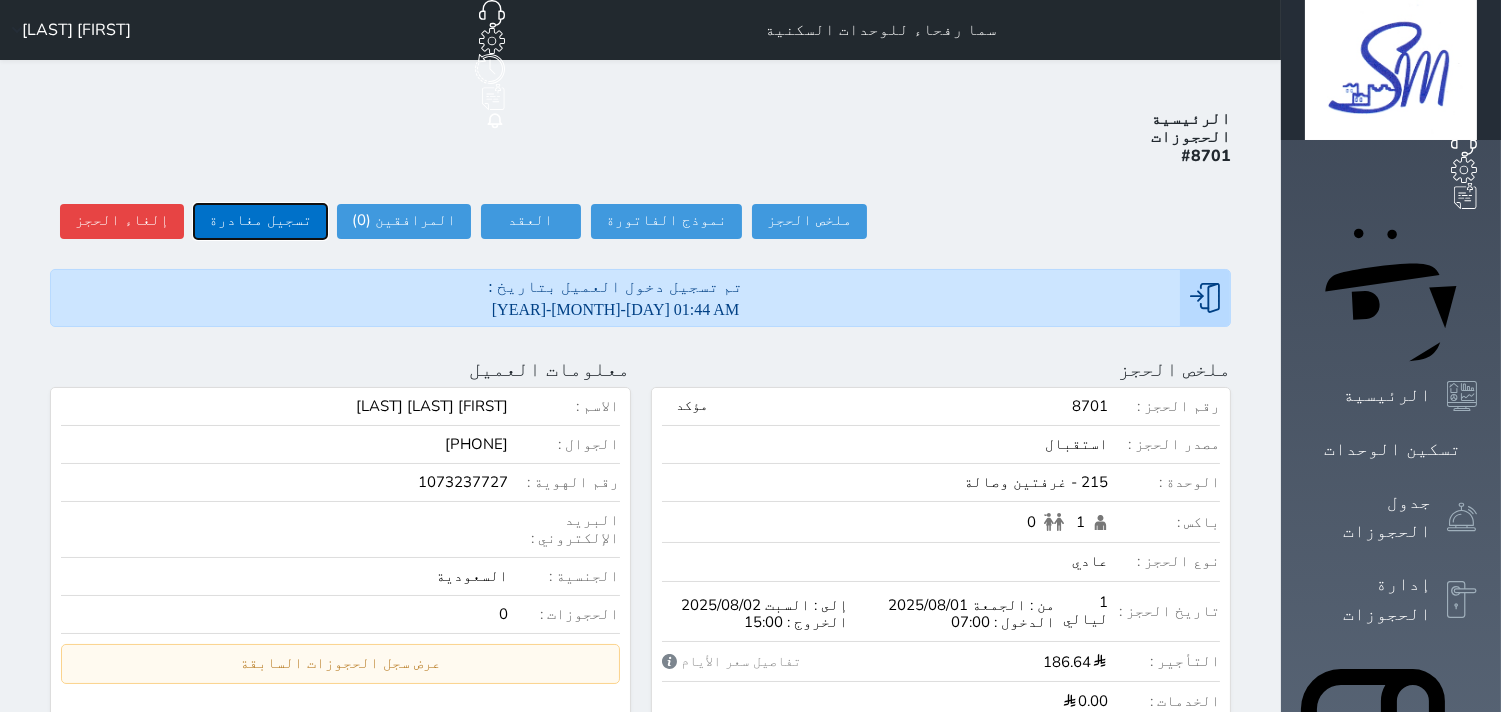 click on "تسجيل مغادرة" at bounding box center [260, 221] 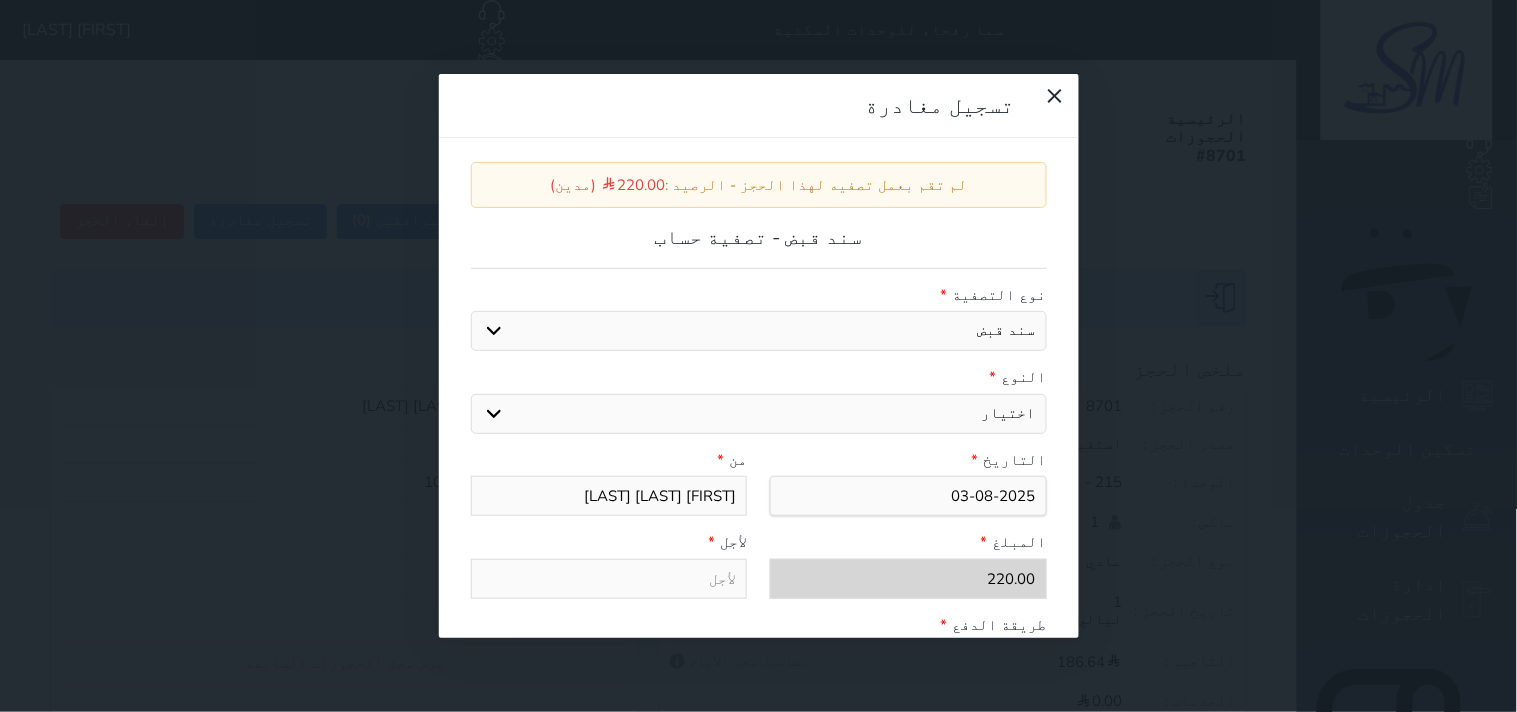 click on "اختيار   مقبوضات عامة
قيمة إيجار
عربون
لا ينطبق
آخر
مغسلة
واي فاي - الإنترنت
مواقف السيارات
طعام
الأغذية والمشروبات
مشروبات
المشروبات الباردة
المشروبات الساخنة
الإفطار
غداء
عشاء
مخبز و كعك
حمام سباحة
الصالة الرياضية
سبا و خدمات الجمال
اختيار وإسقاط (خدمات النقل)
ميني بار
كابل - تلفزيون
سرير إضافي
تصفيف الشعر
التسوق
خدمات الدليل السياحي" at bounding box center [759, 414] 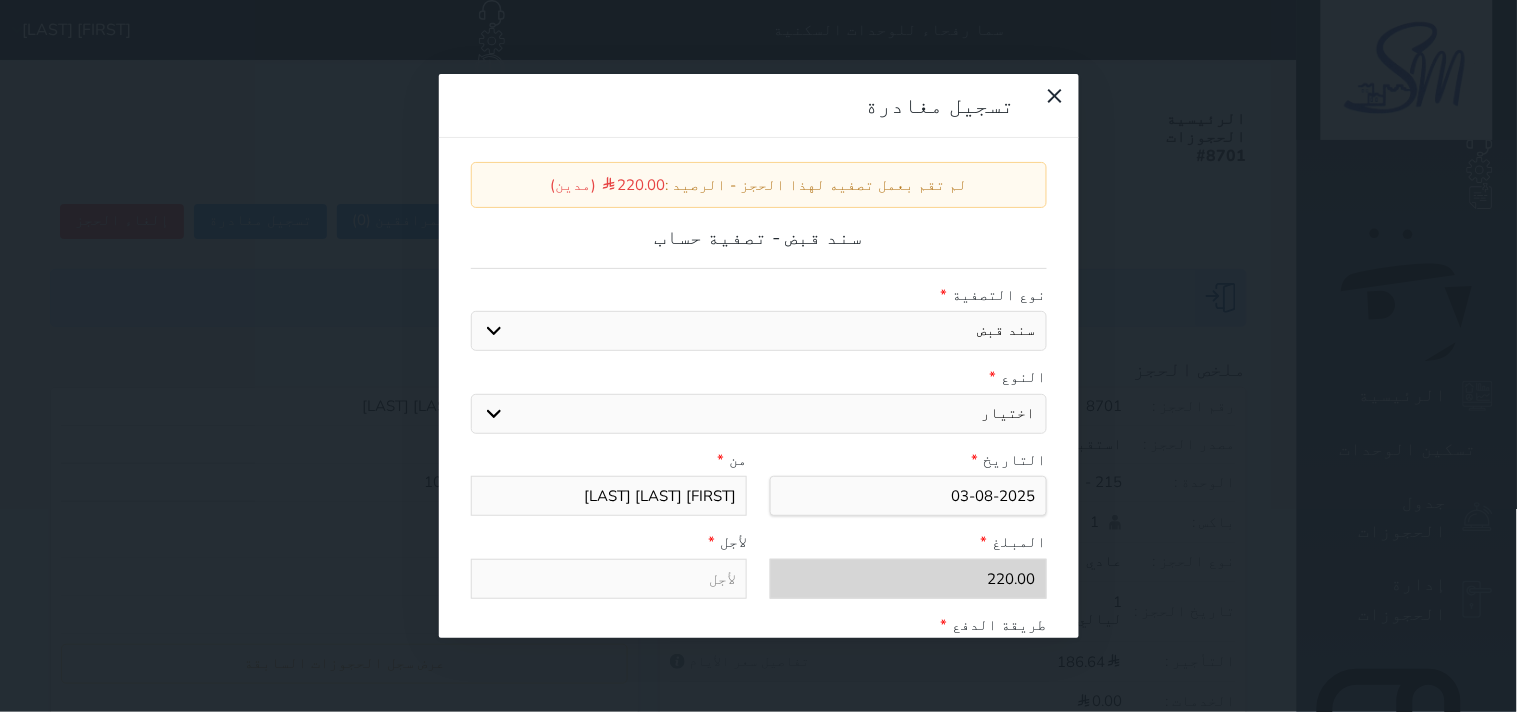 select on "1824" 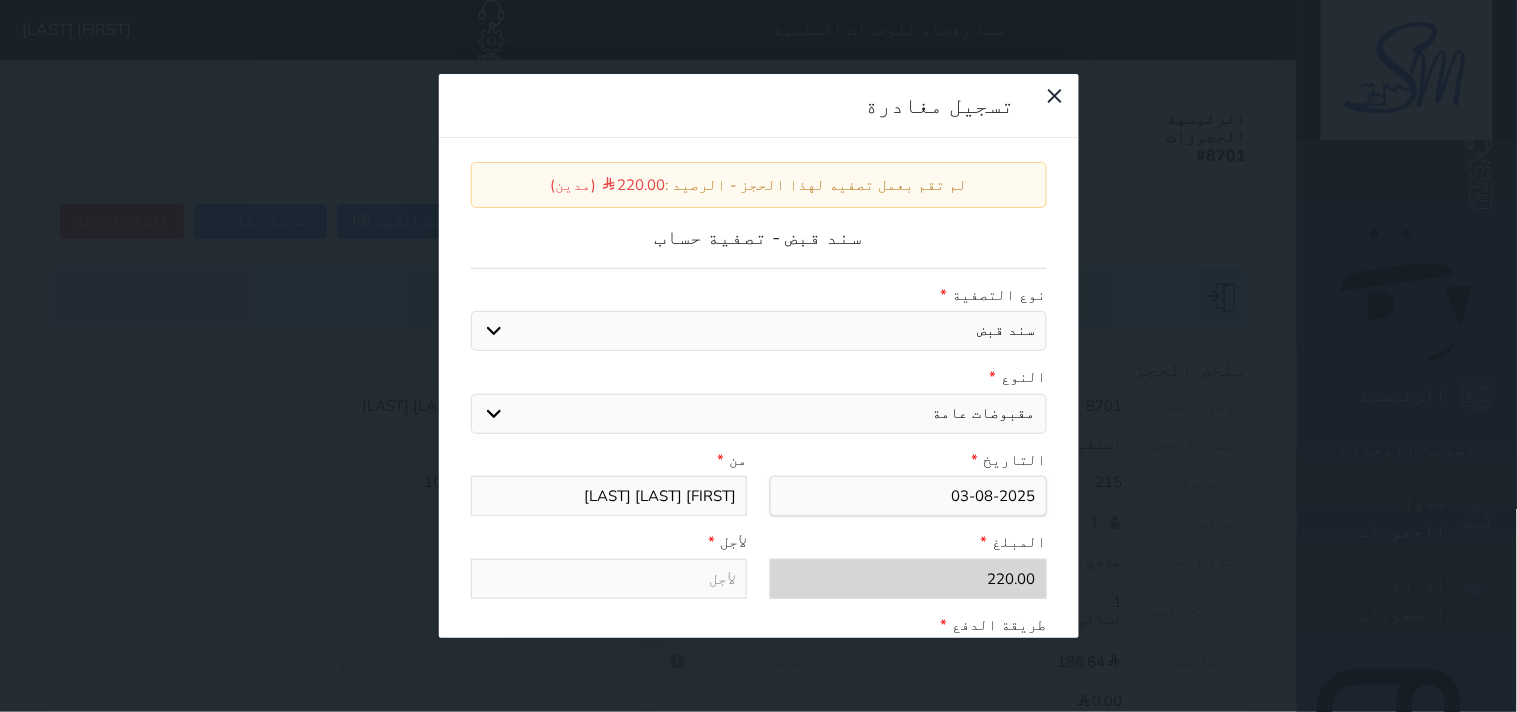 click on "اختيار   مقبوضات عامة
قيمة إيجار
عربون
لا ينطبق
آخر
مغسلة
واي فاي - الإنترنت
مواقف السيارات
طعام
الأغذية والمشروبات
مشروبات
المشروبات الباردة
المشروبات الساخنة
الإفطار
غداء
عشاء
مخبز و كعك
حمام سباحة
الصالة الرياضية
سبا و خدمات الجمال
اختيار وإسقاط (خدمات النقل)
ميني بار
كابل - تلفزيون
سرير إضافي
تصفيف الشعر
التسوق
خدمات الدليل السياحي" at bounding box center [759, 414] 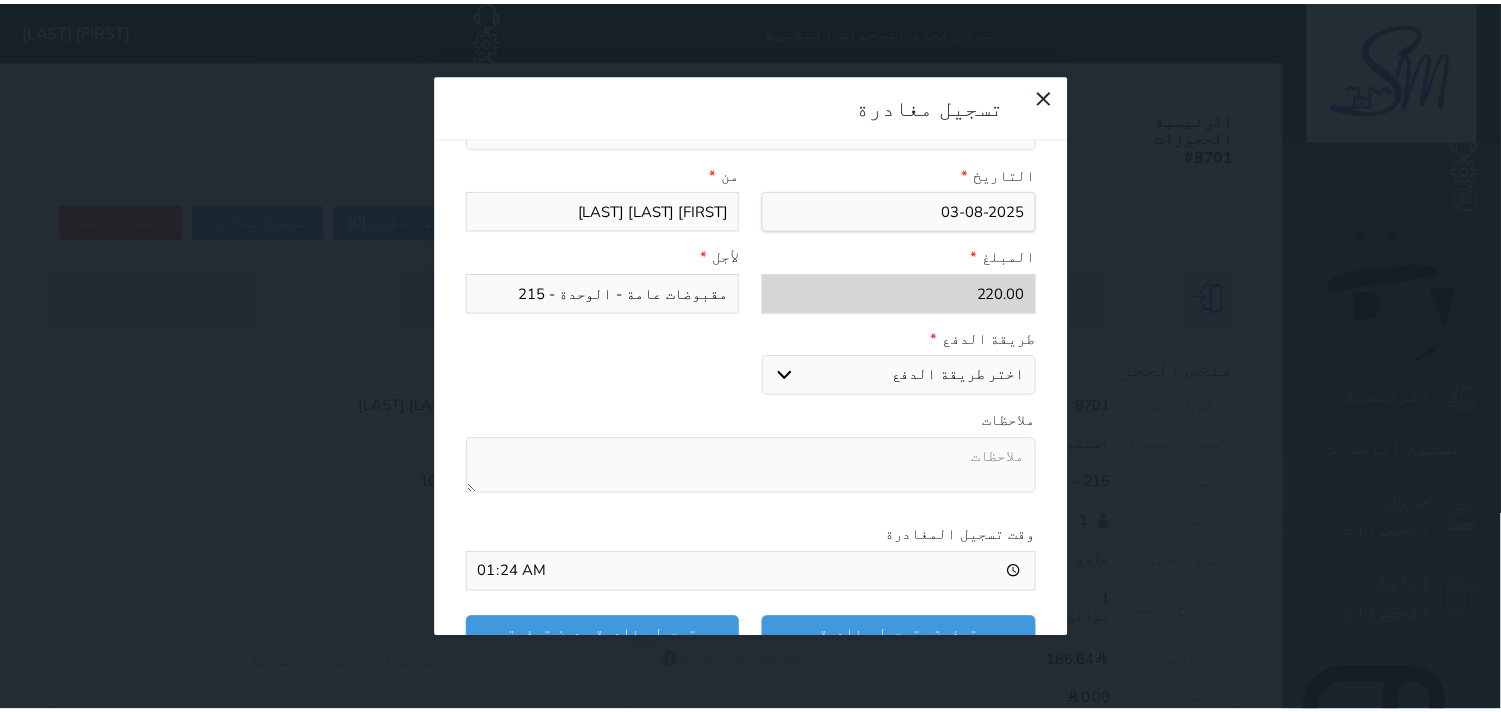 scroll, scrollTop: 311, scrollLeft: 0, axis: vertical 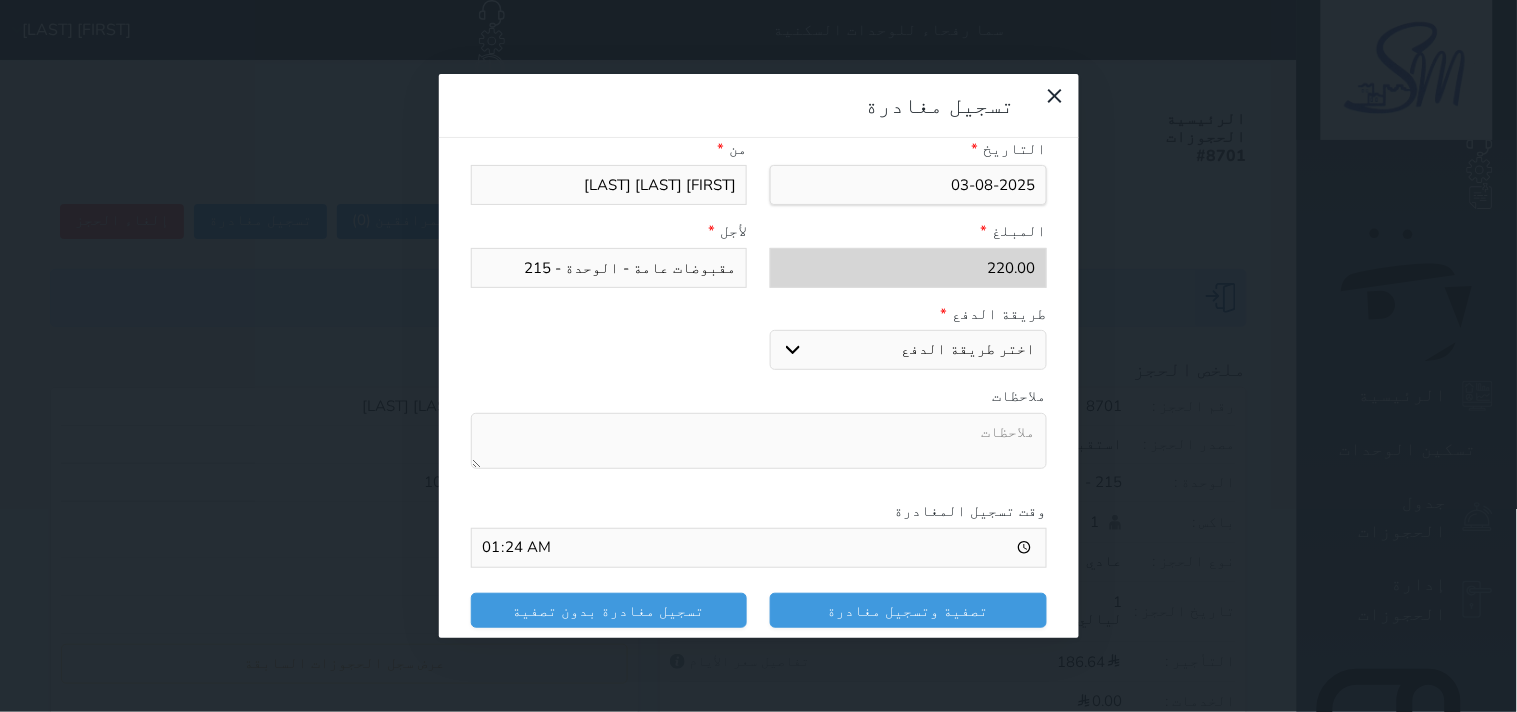 click on "اختر طريقة الدفع   دفع نقدى   تحويل بنكى   مدى   بطاقة ائتمان" at bounding box center [908, 350] 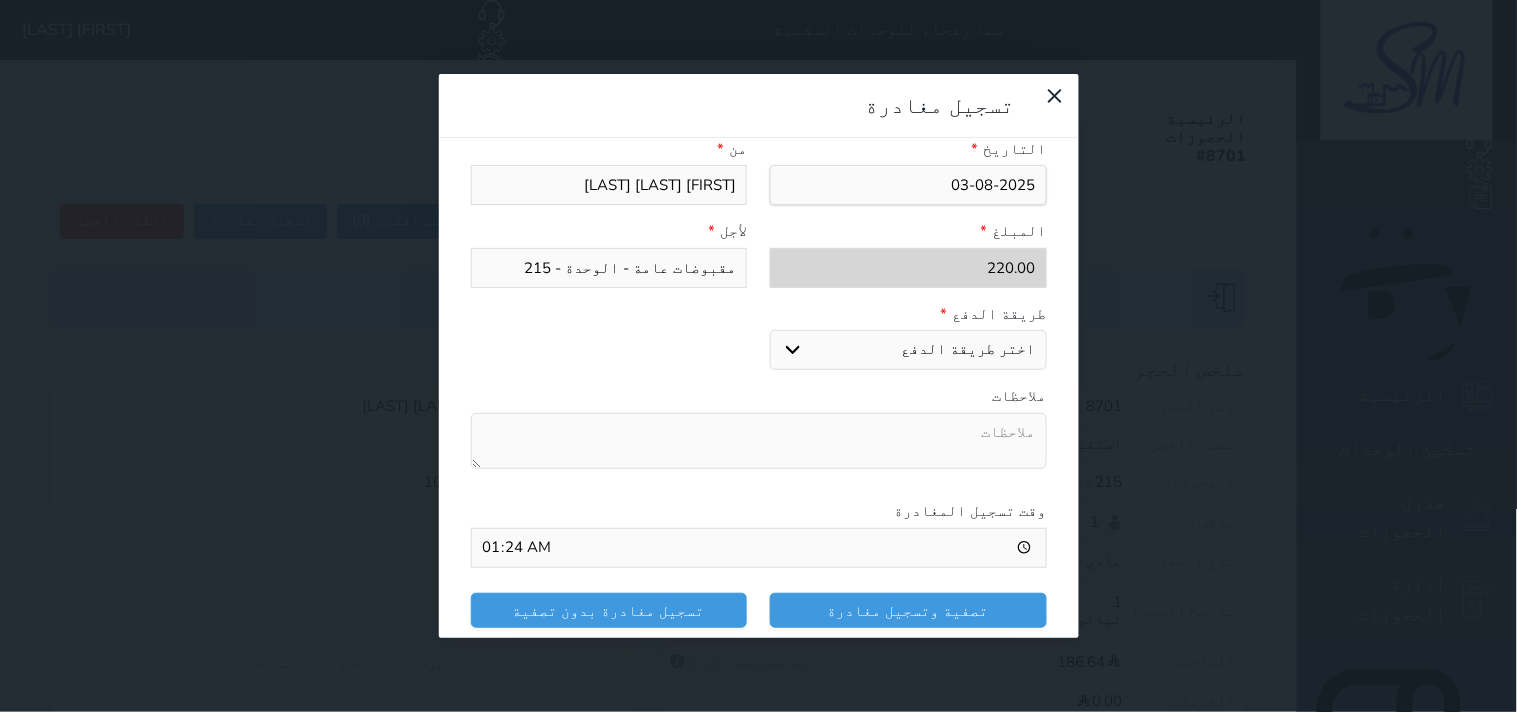 select on "cash" 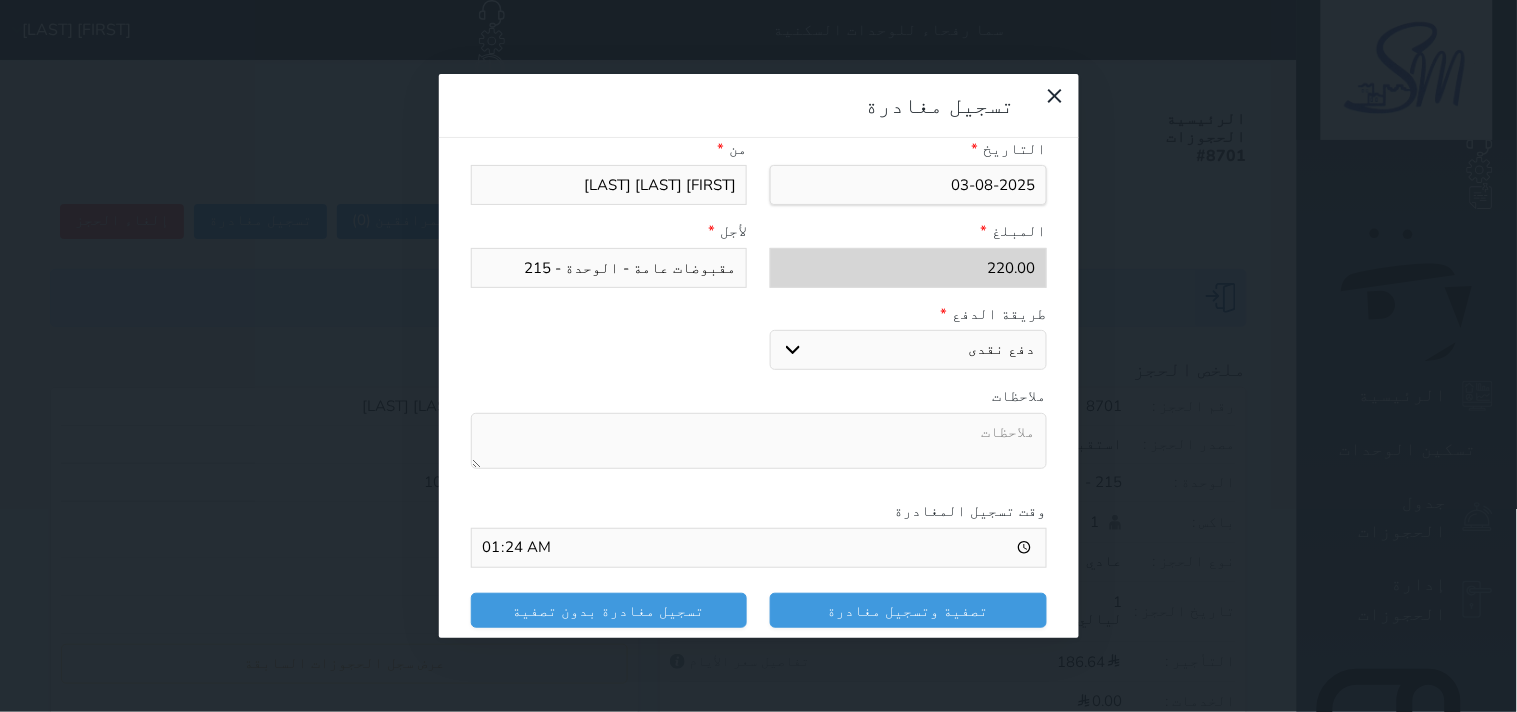 click on "اختر طريقة الدفع   دفع نقدى   تحويل بنكى   مدى   بطاقة ائتمان" at bounding box center (908, 350) 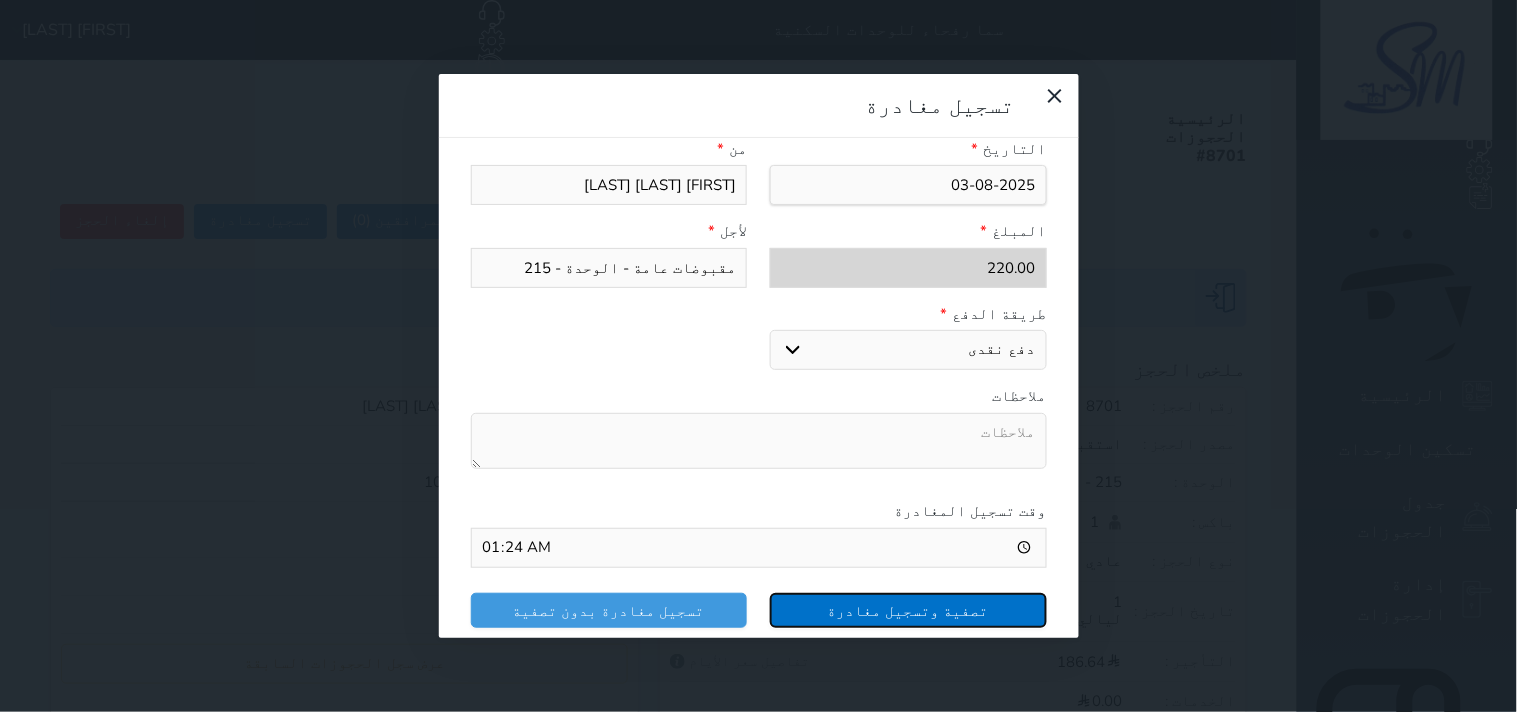 click on "تصفية وتسجيل مغادرة" at bounding box center [908, 610] 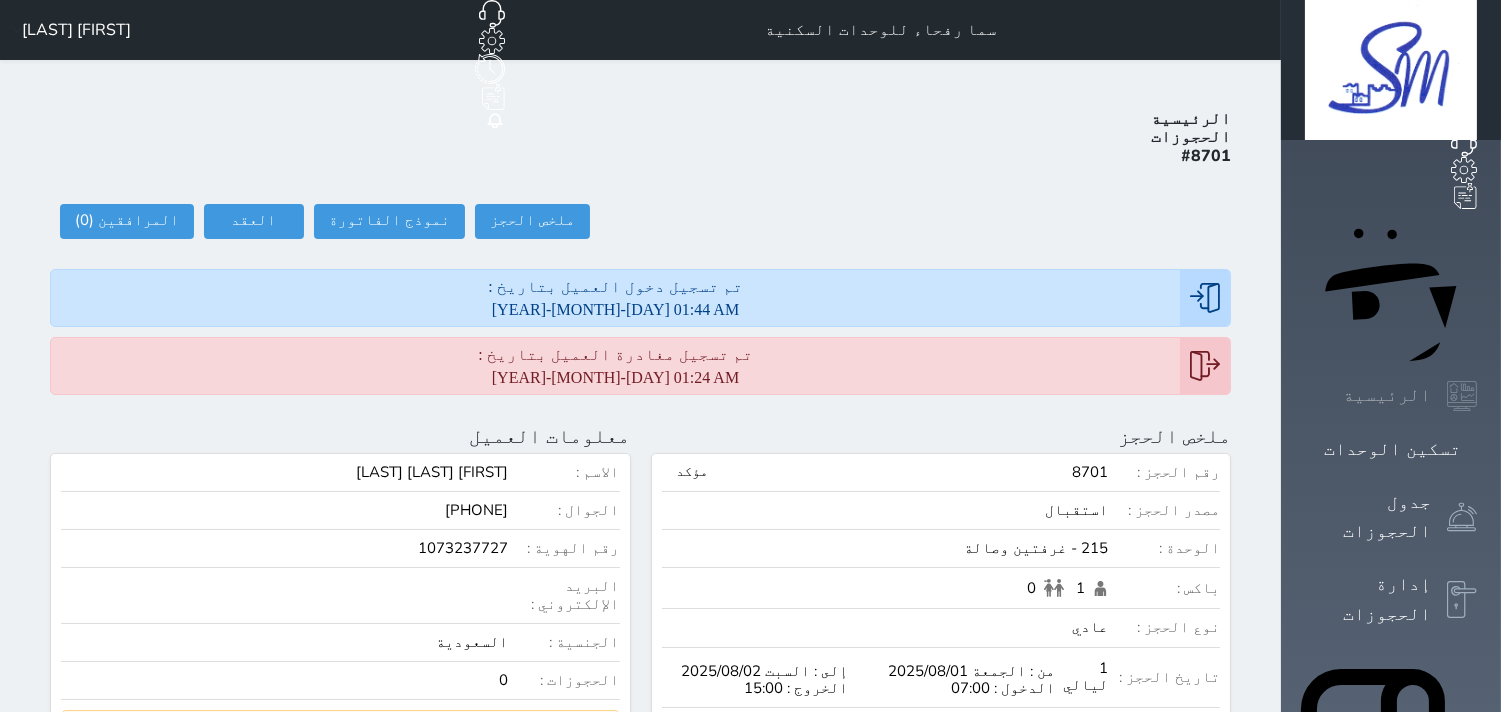 click on "الرئيسية" at bounding box center (1387, 395) 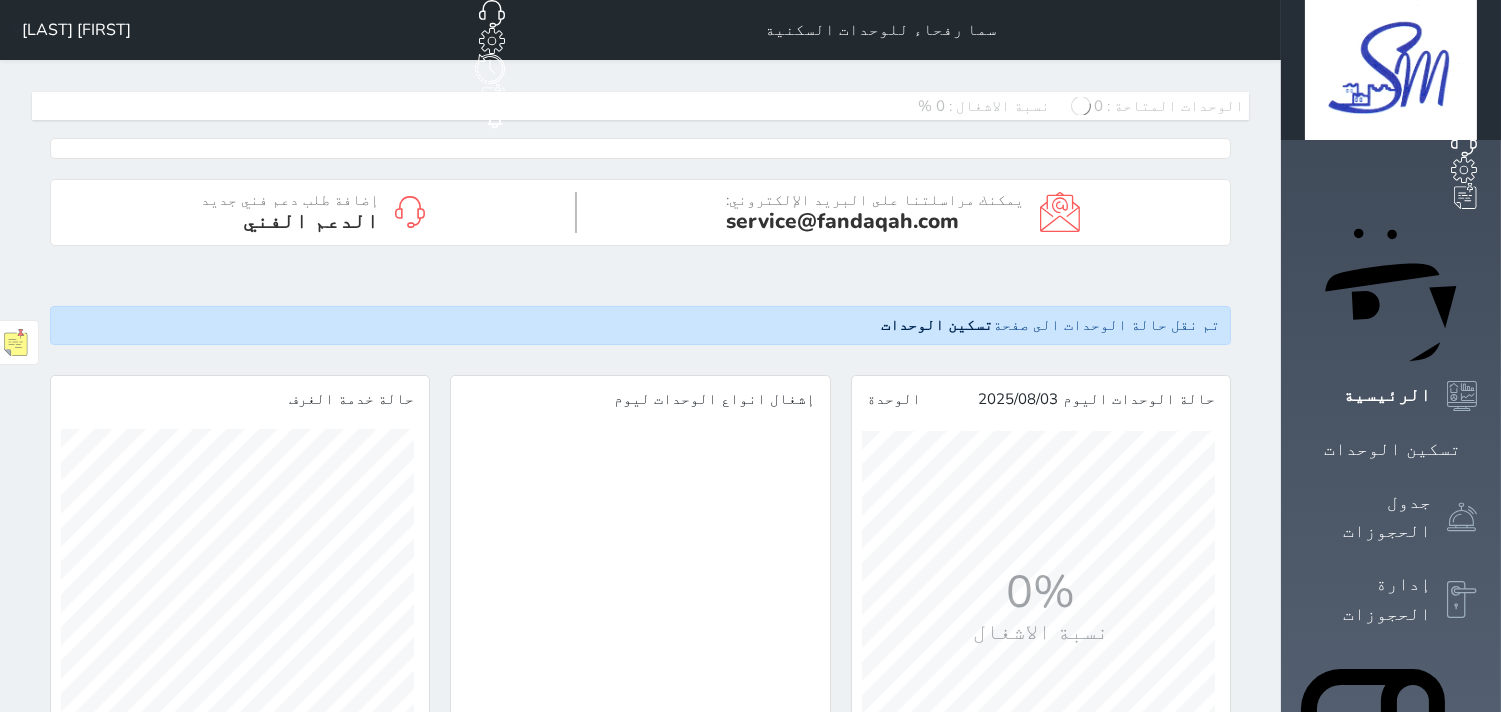 scroll, scrollTop: 999646, scrollLeft: 999606, axis: both 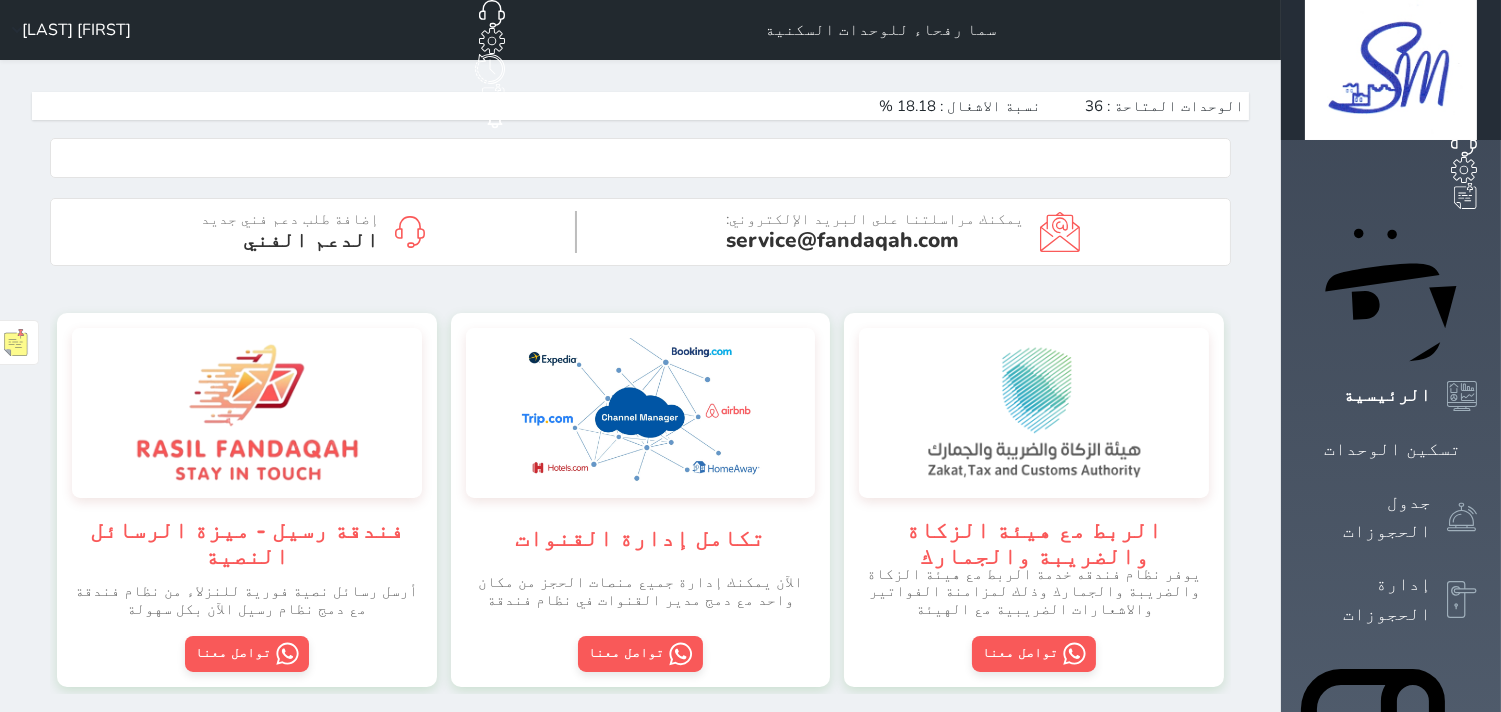 click on "تسكين الوحدات" at bounding box center (937, 733) 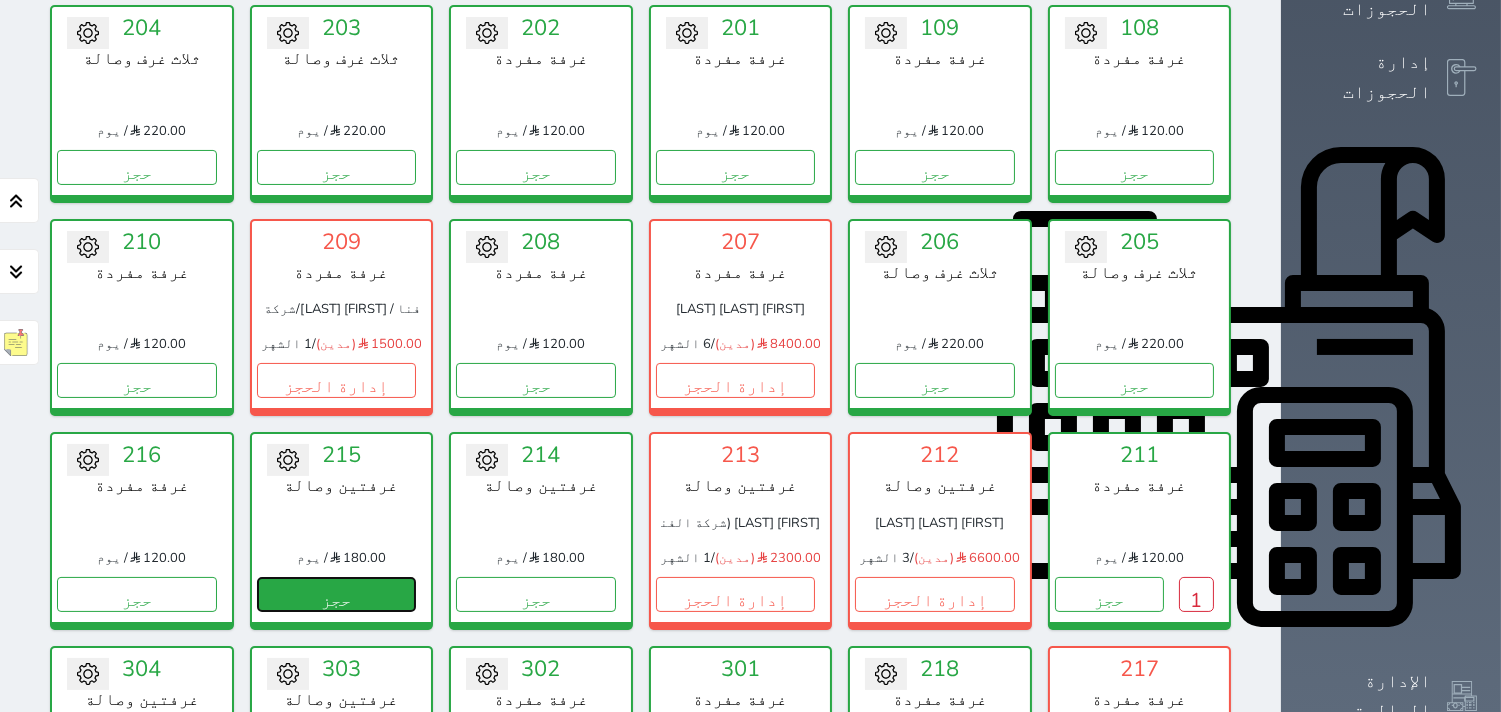 click on "حجز" at bounding box center (337, 594) 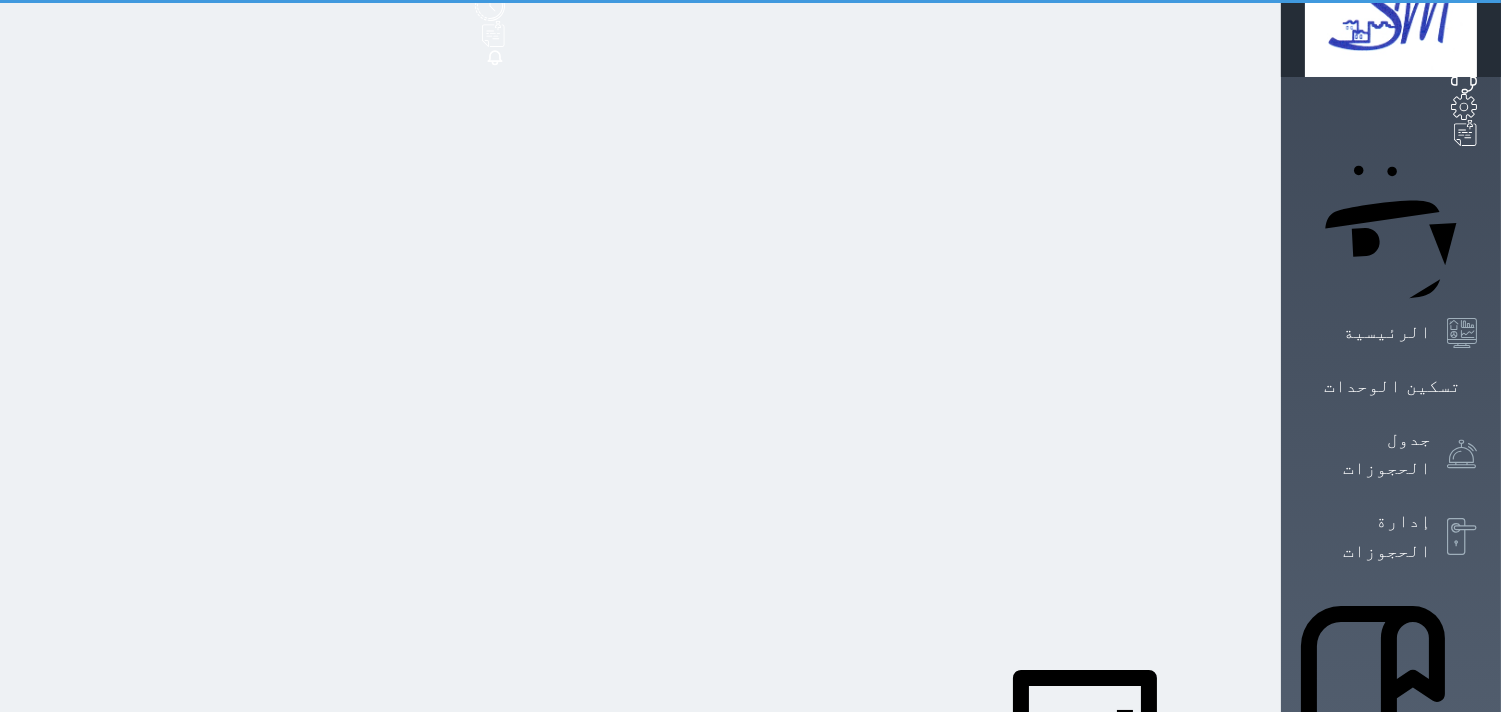 select on "1" 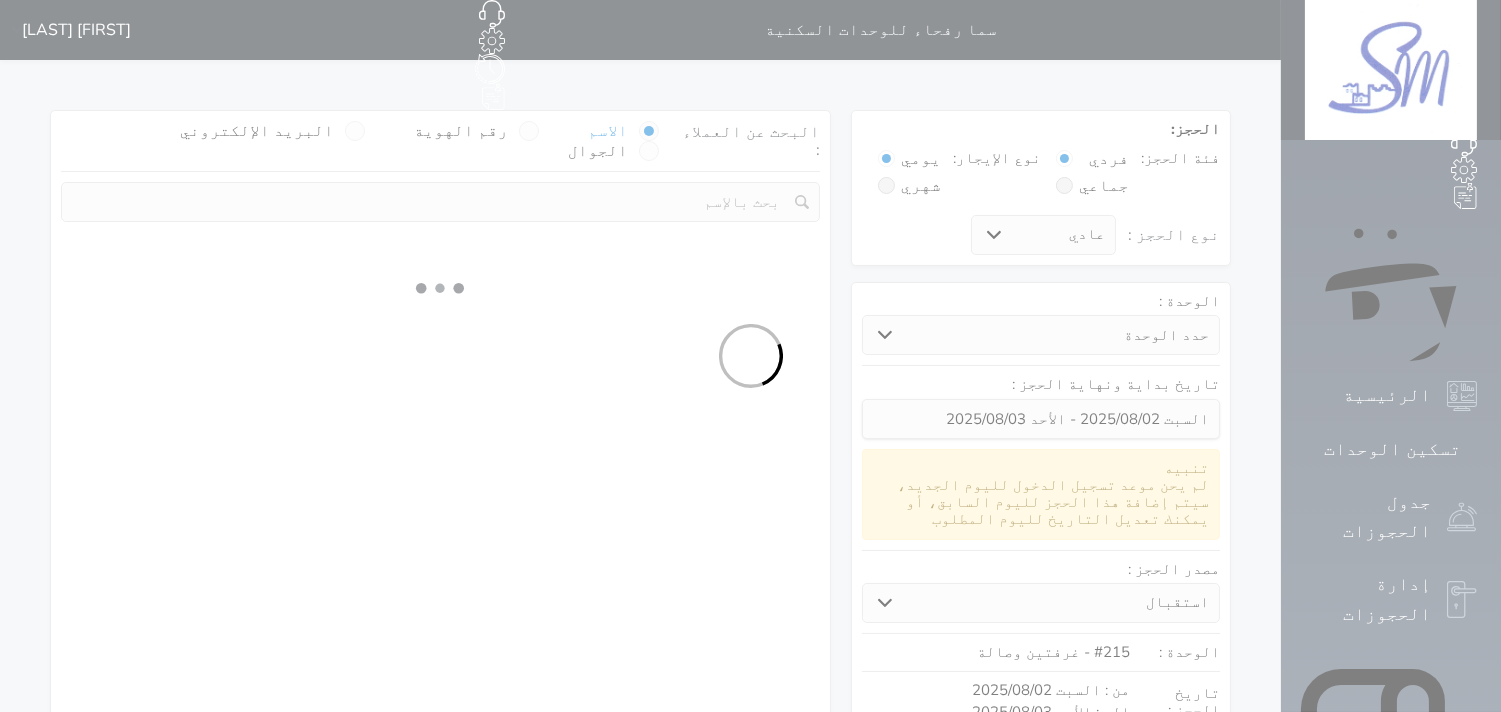 select 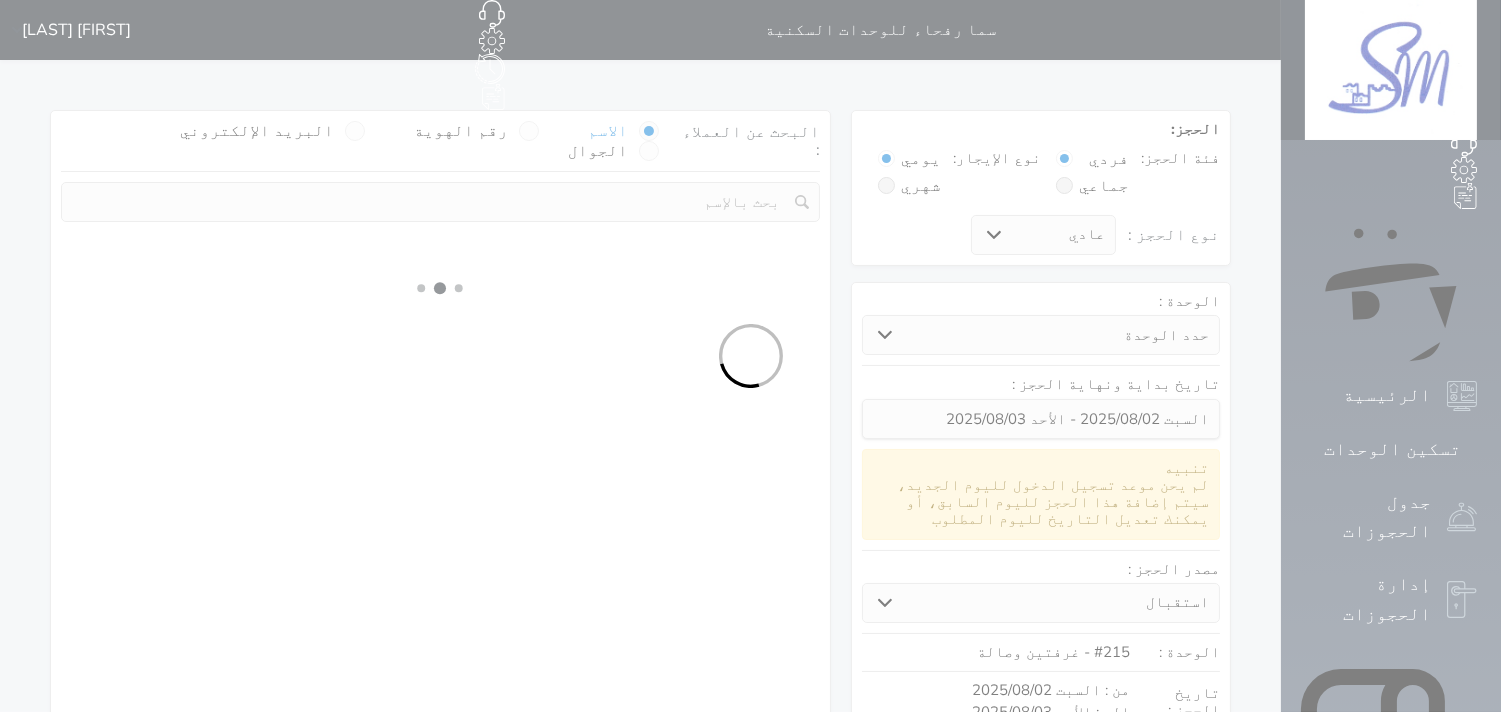 select on "113" 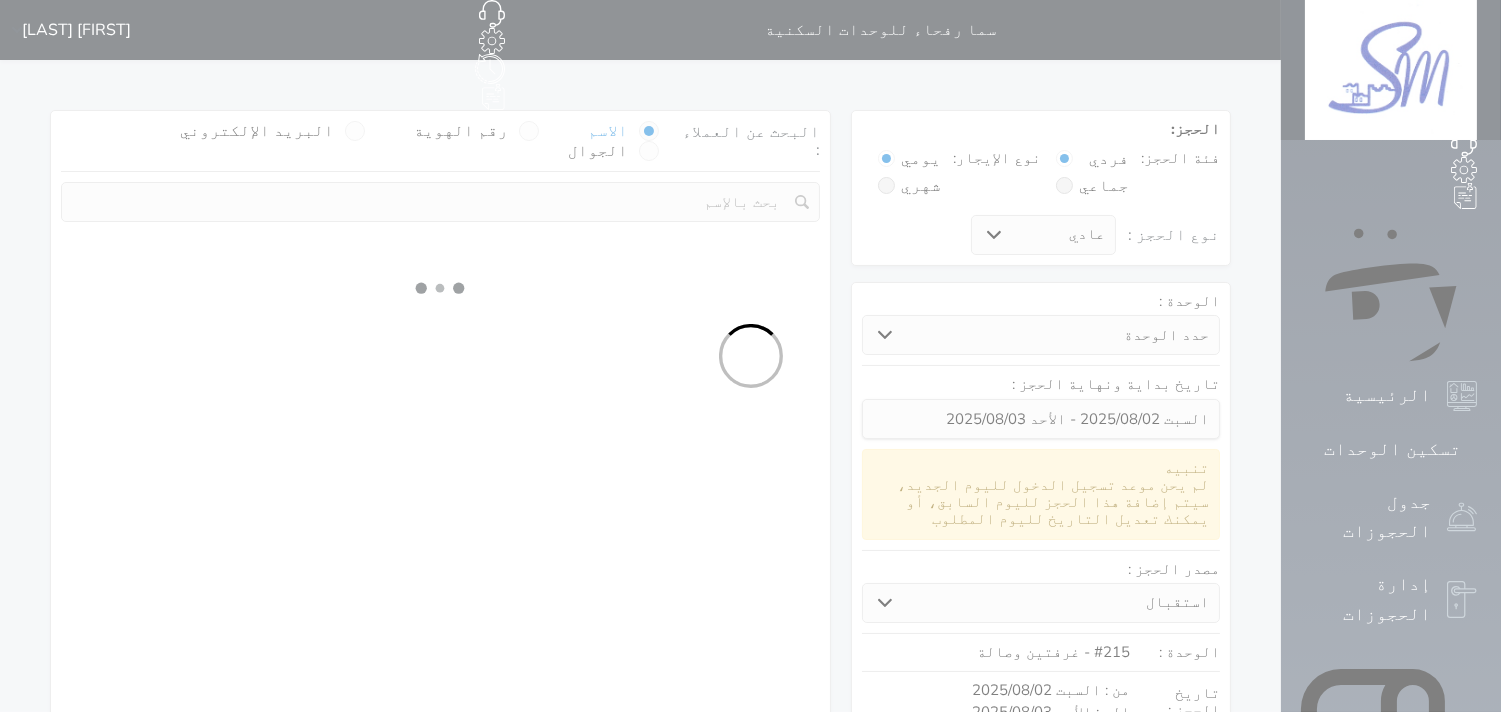 select on "1" 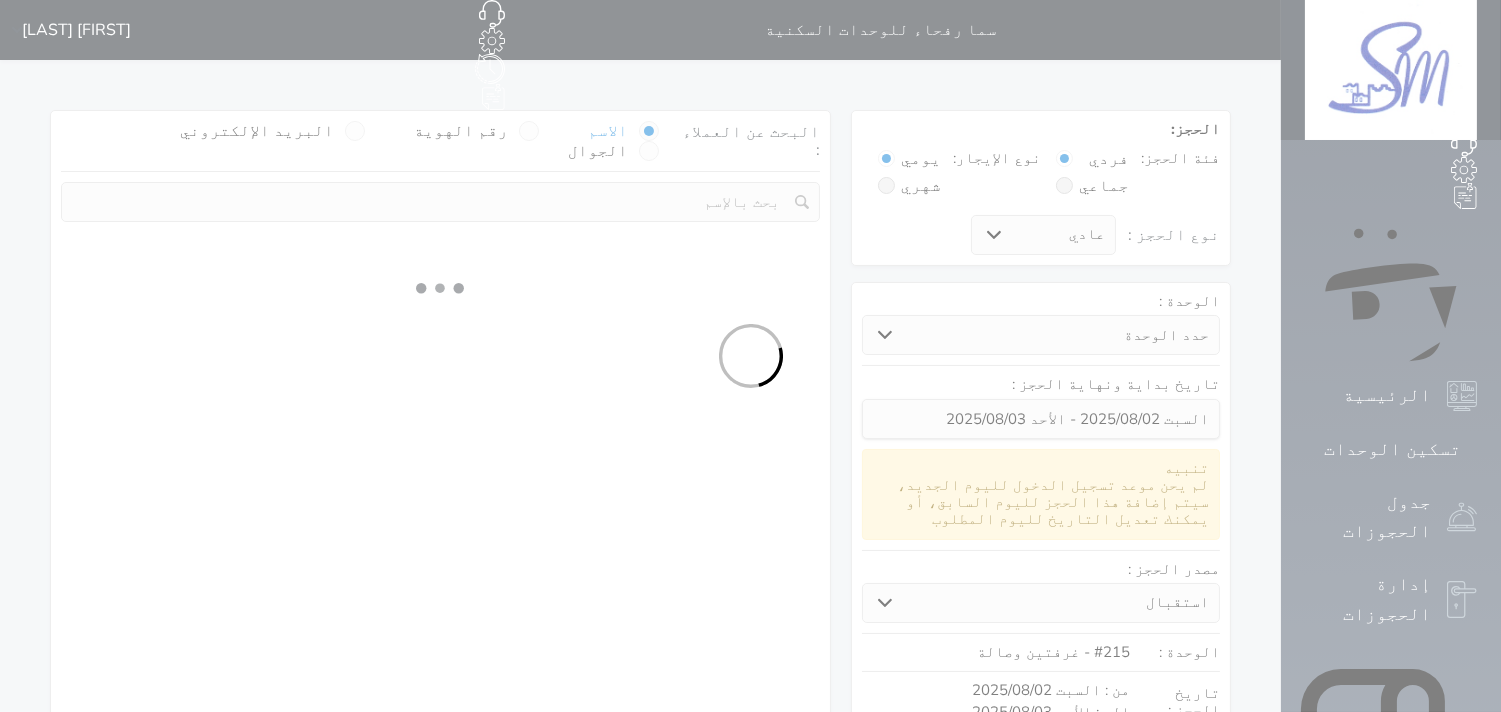 select 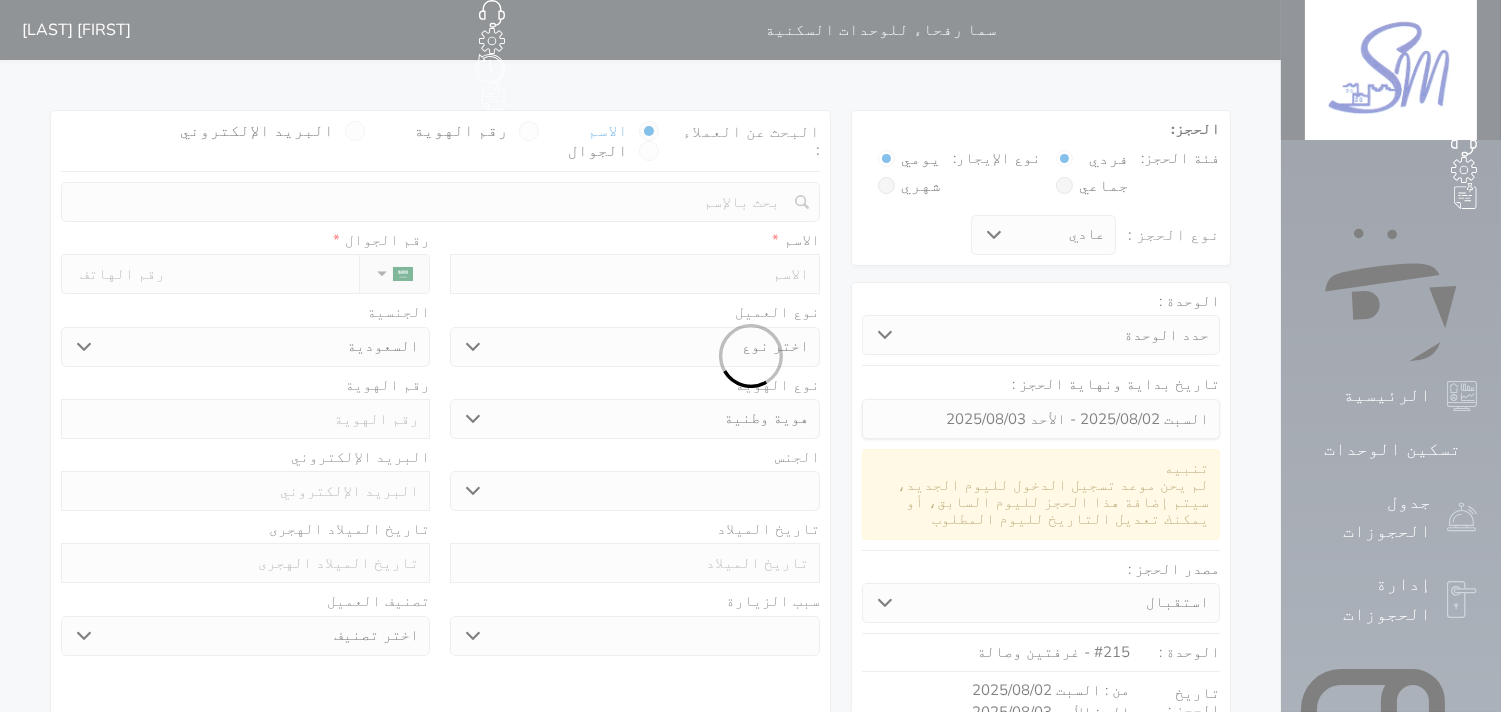 select 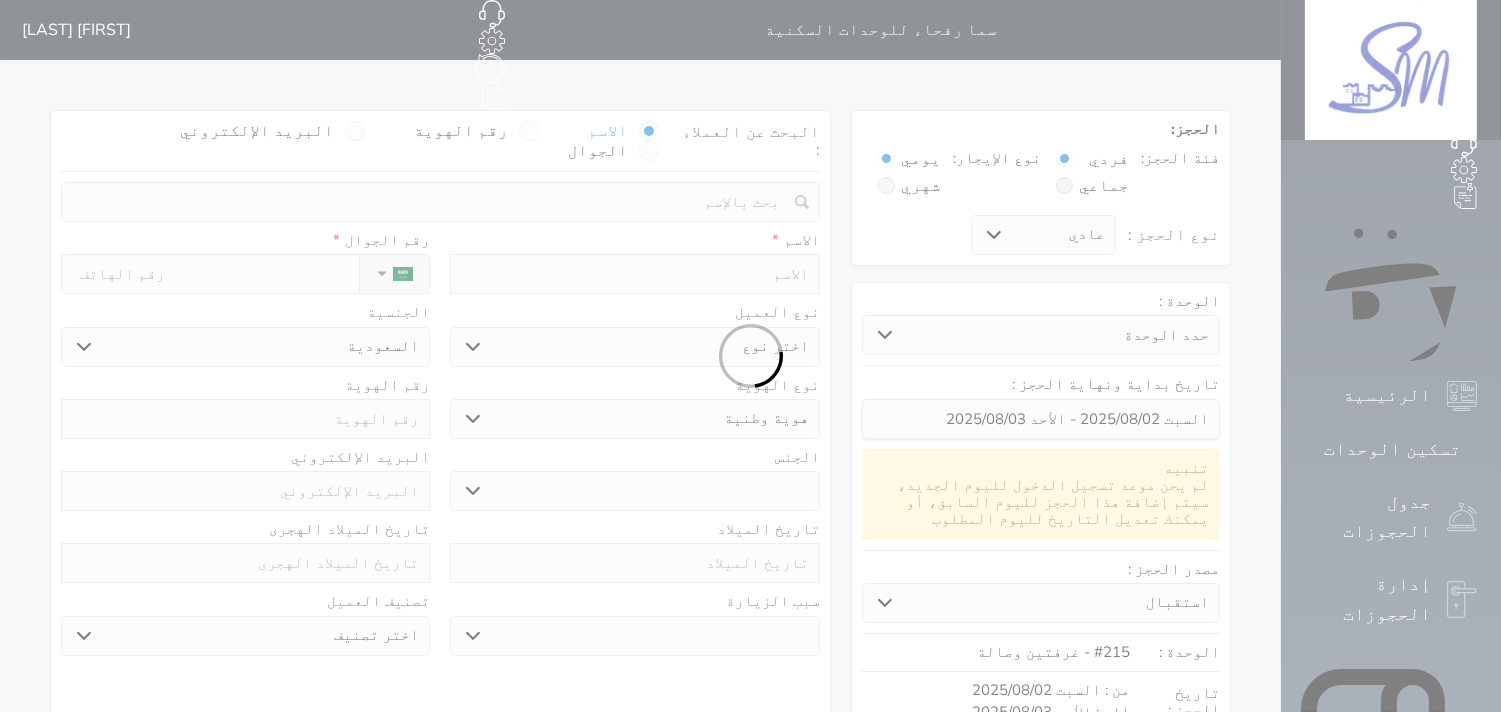 select 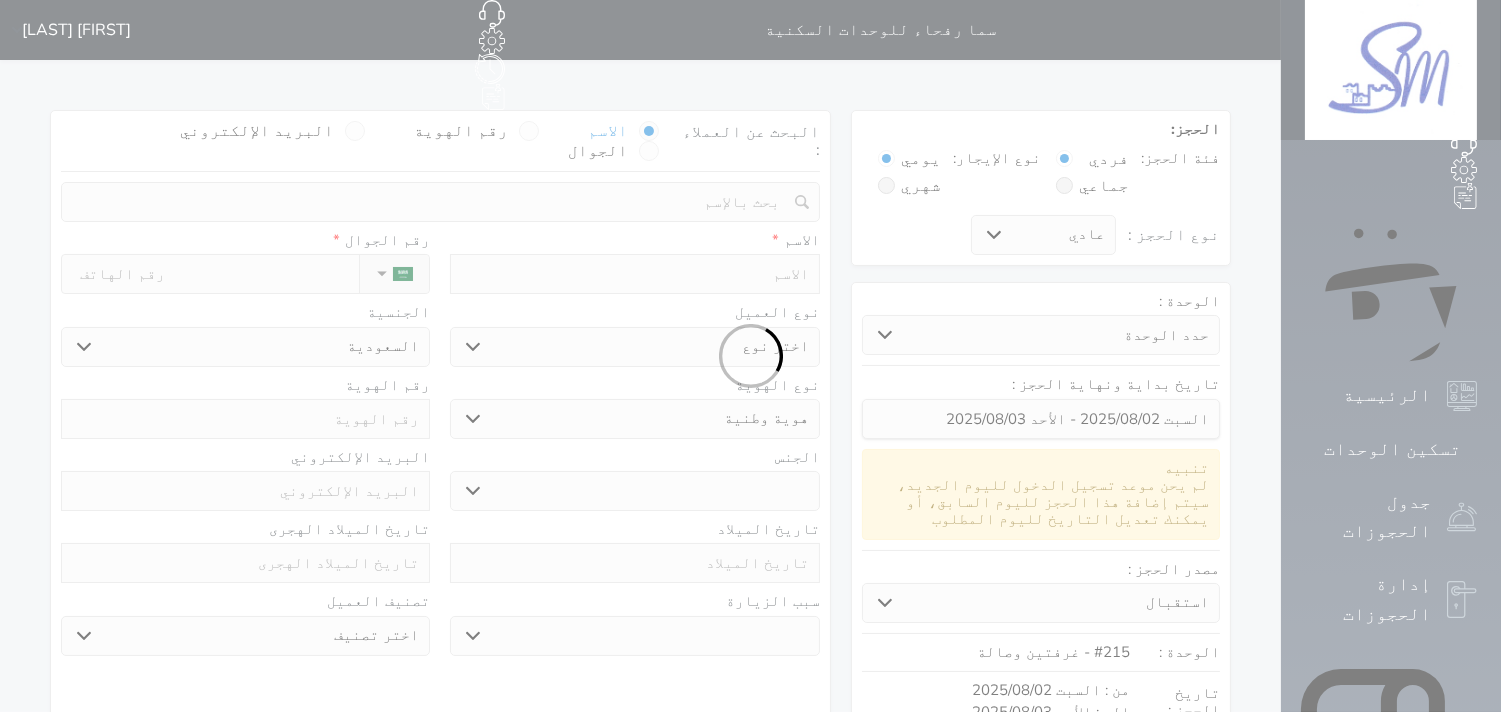 select 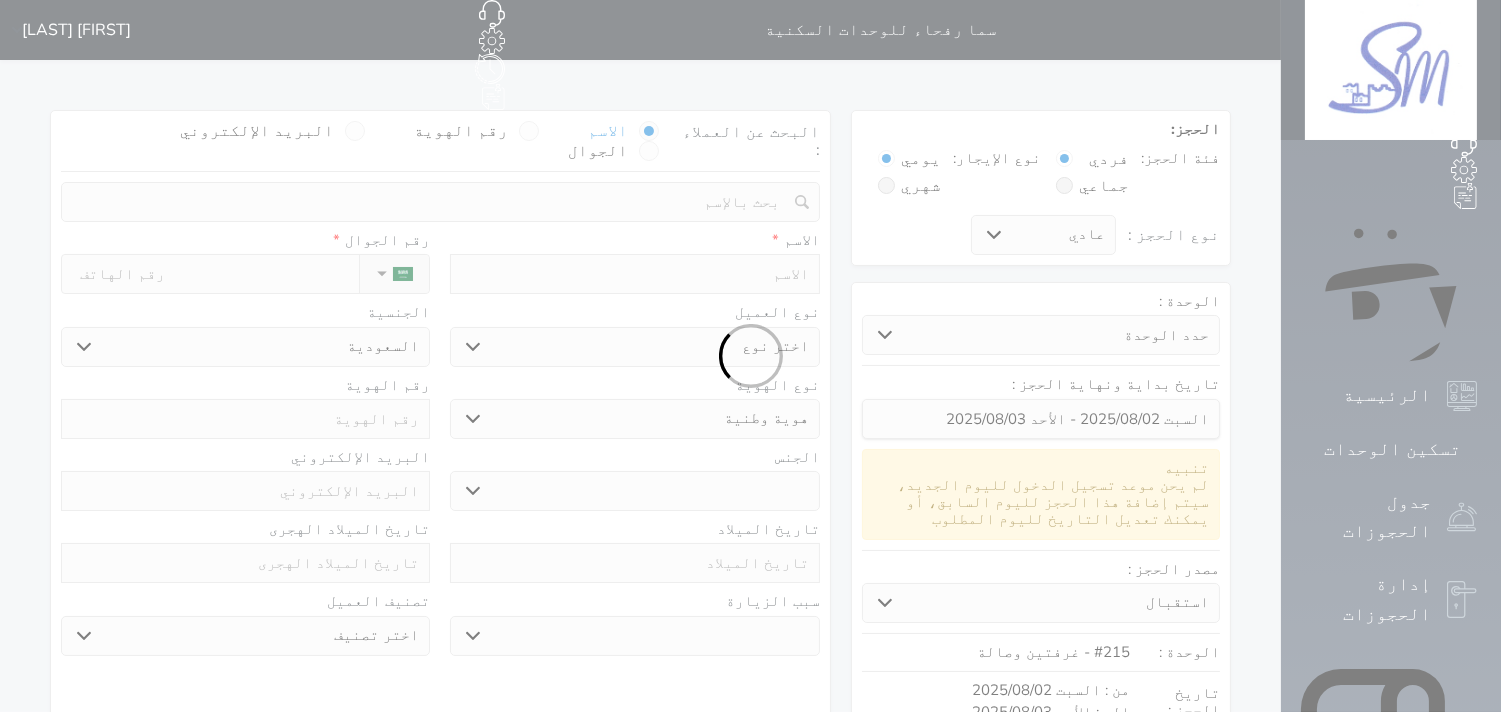 select 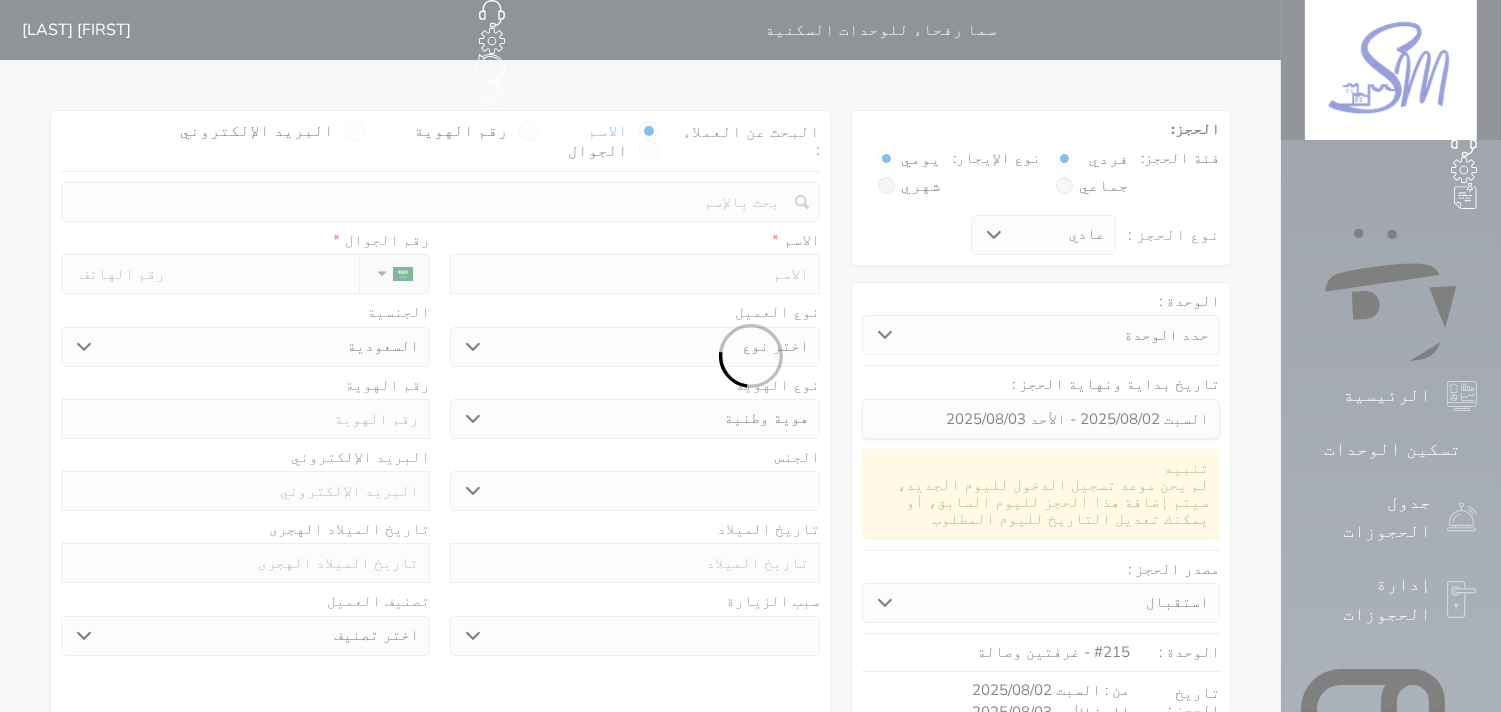 select on "1" 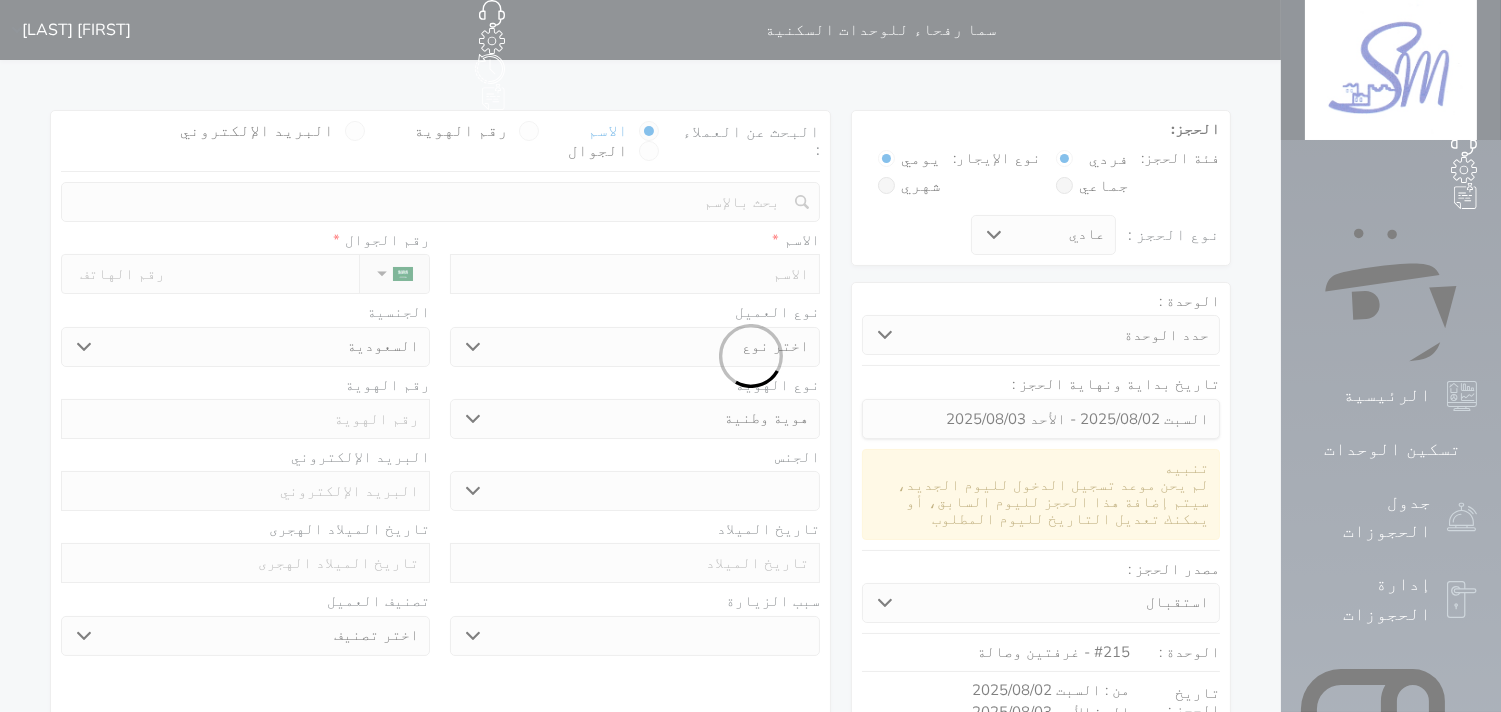 select on "7" 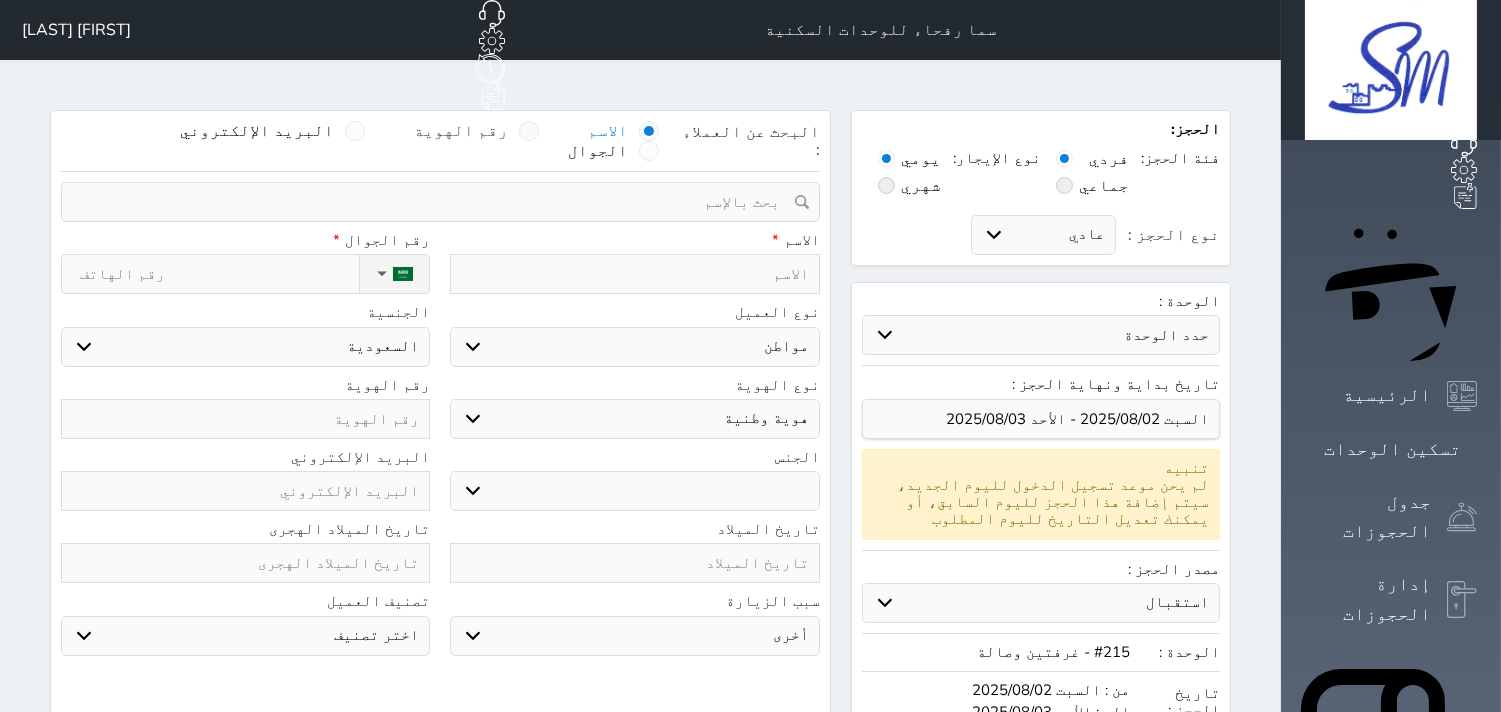 click at bounding box center (529, 131) 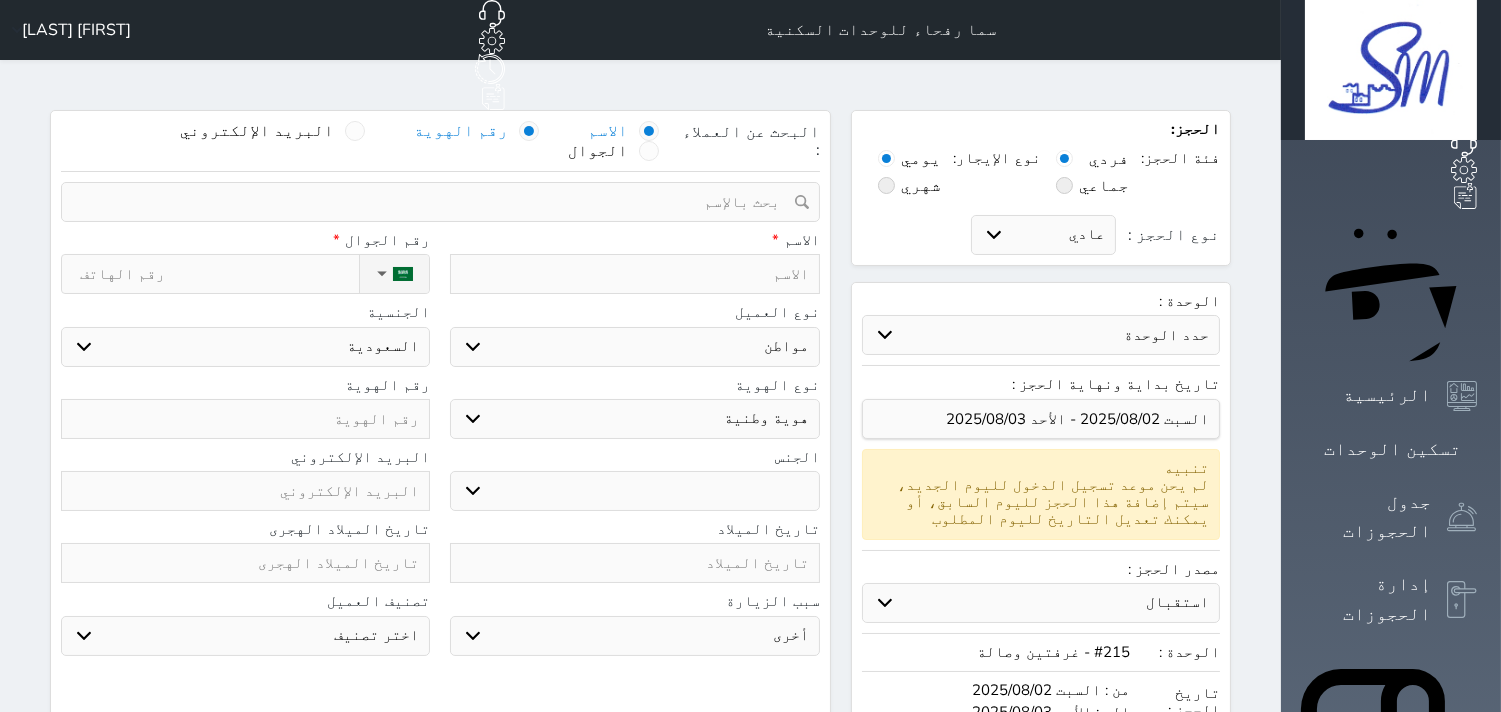 select 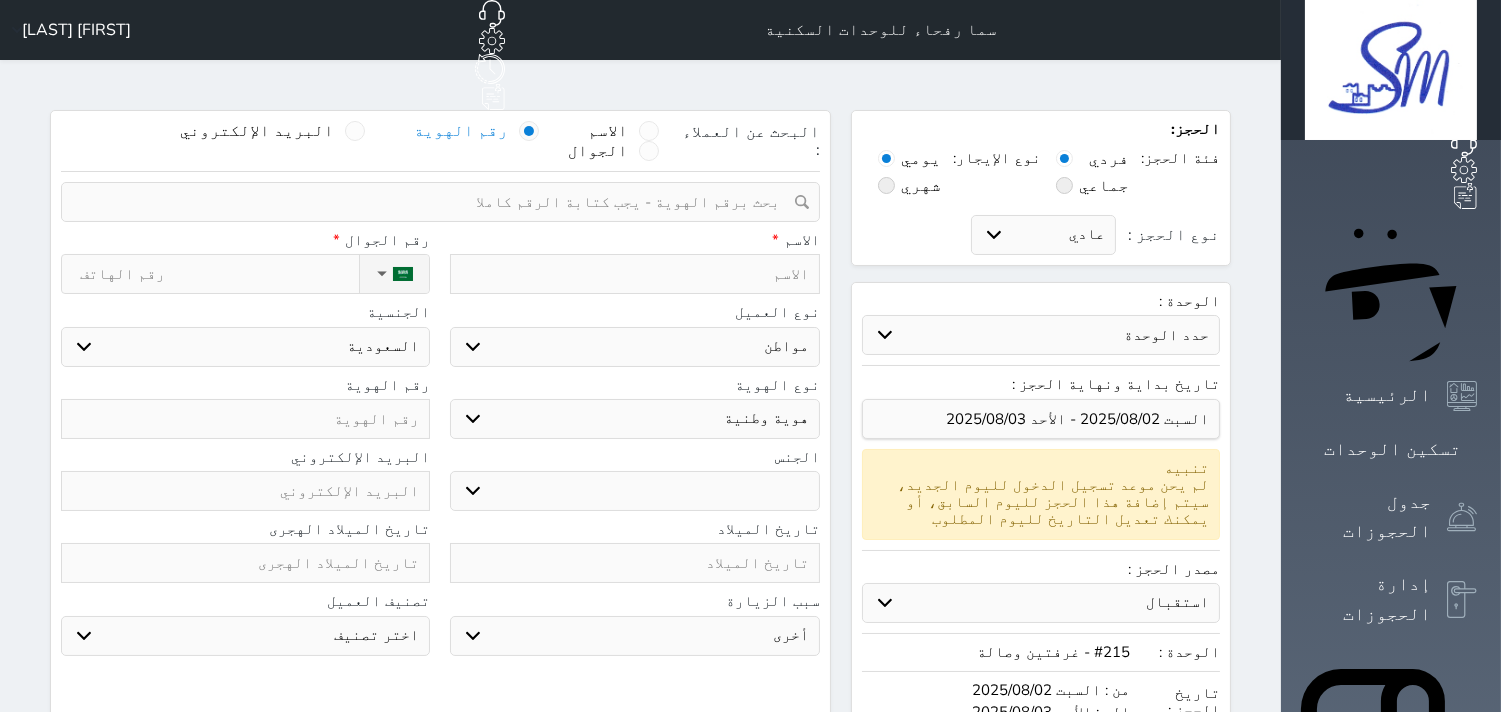 click at bounding box center [433, 202] 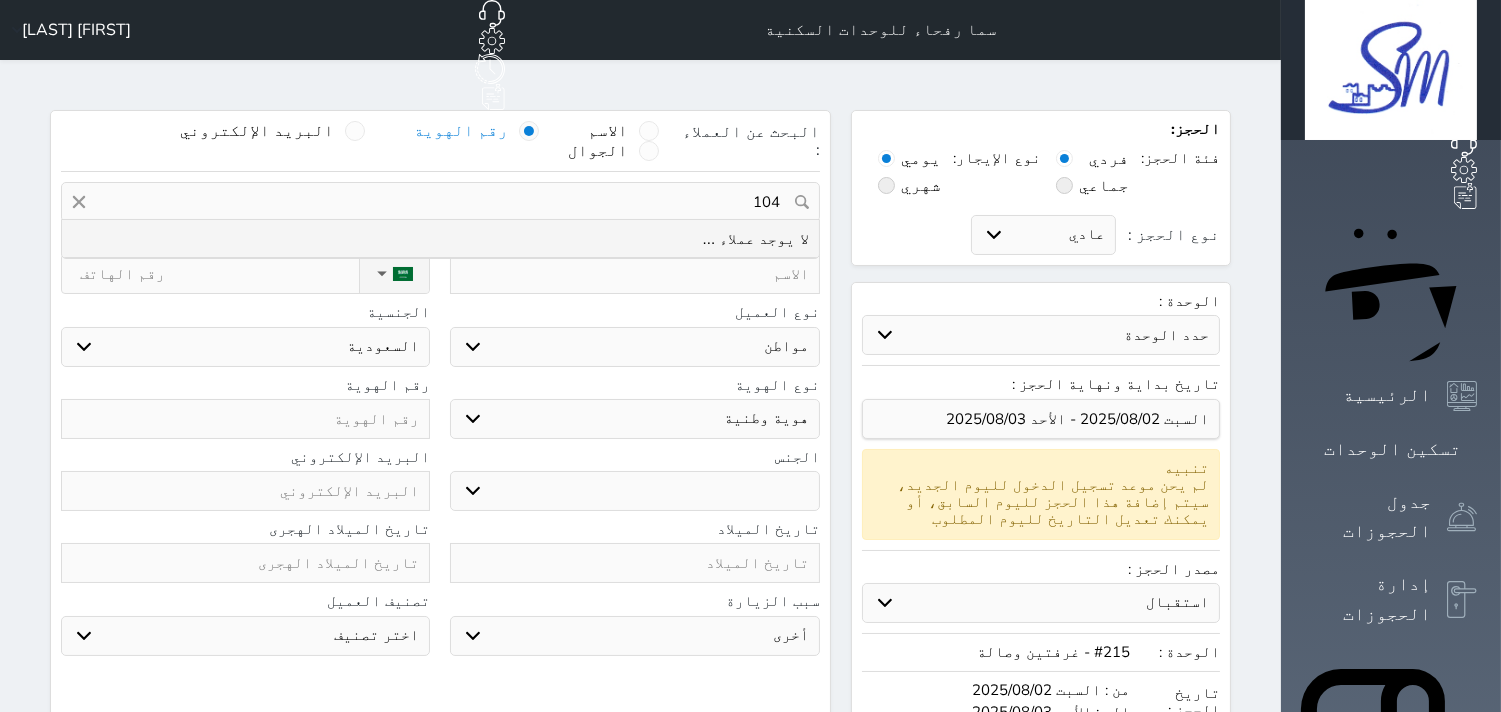 type on "1049" 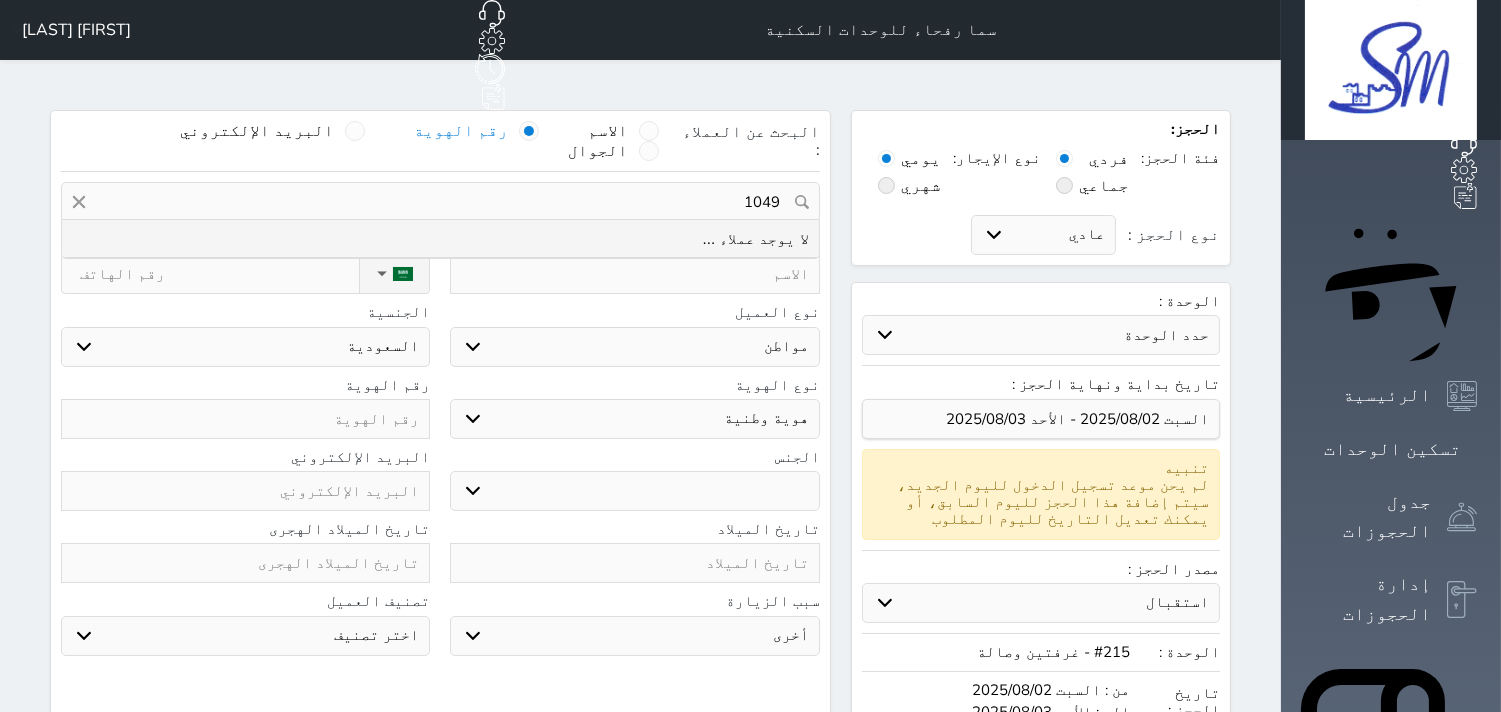select 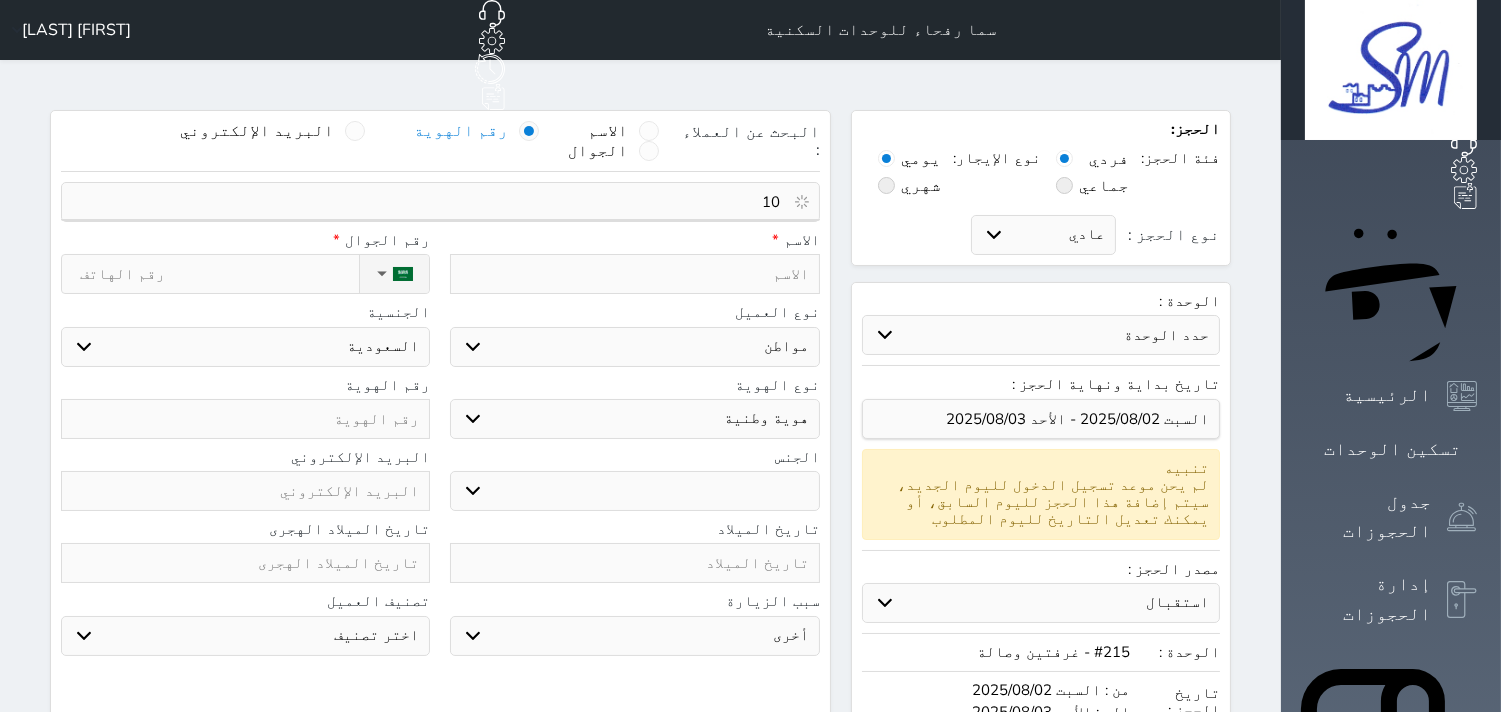 type on "1" 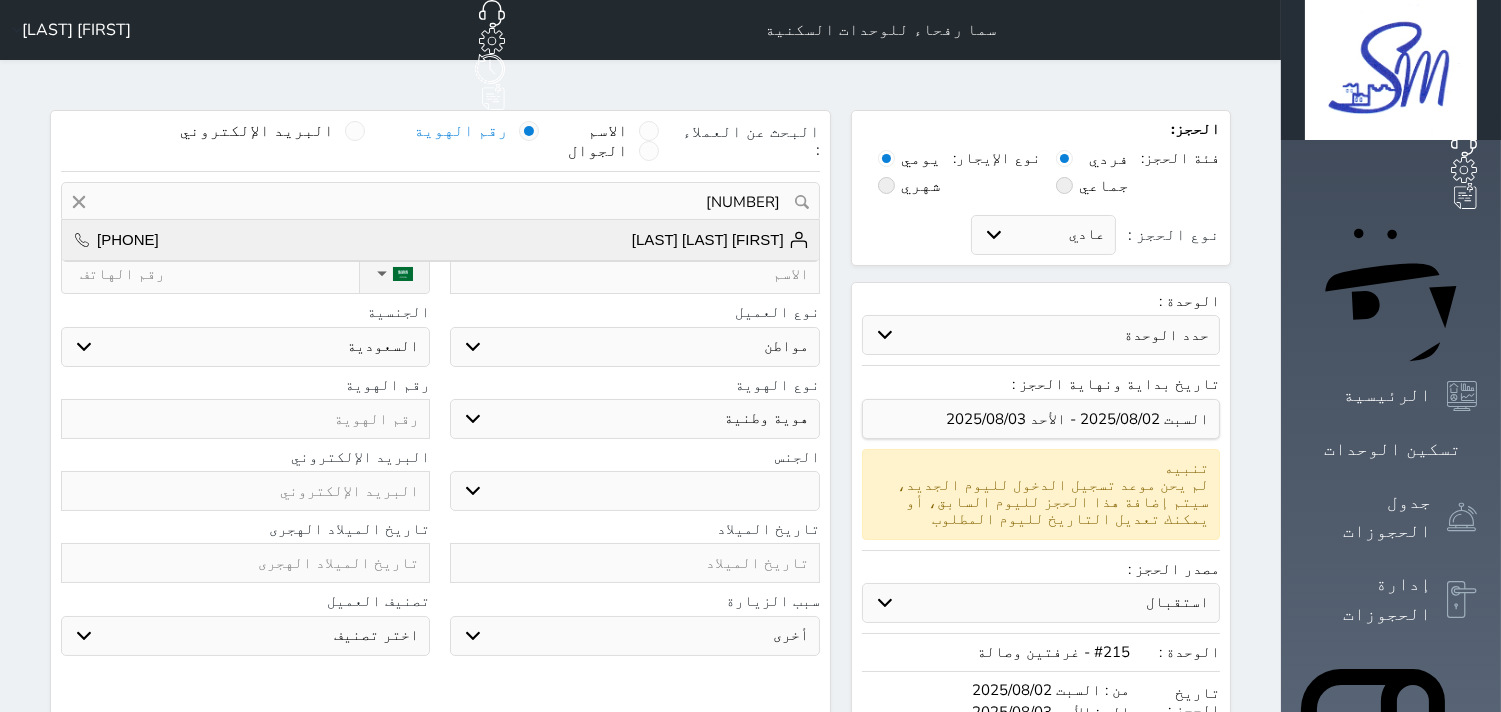 click on "[FIRST] [LAST] [LAST]   [PHONE]" at bounding box center (440, 240) 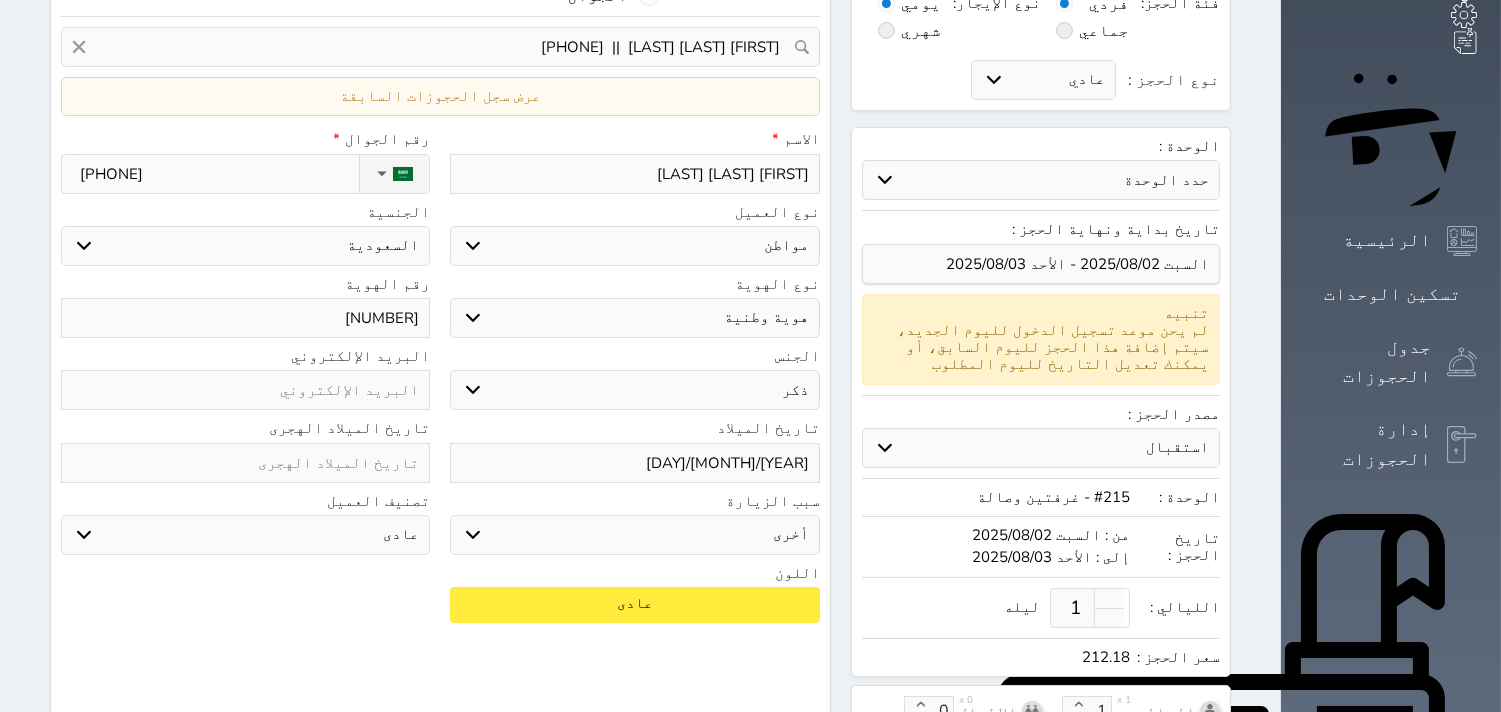 scroll, scrollTop: 444, scrollLeft: 0, axis: vertical 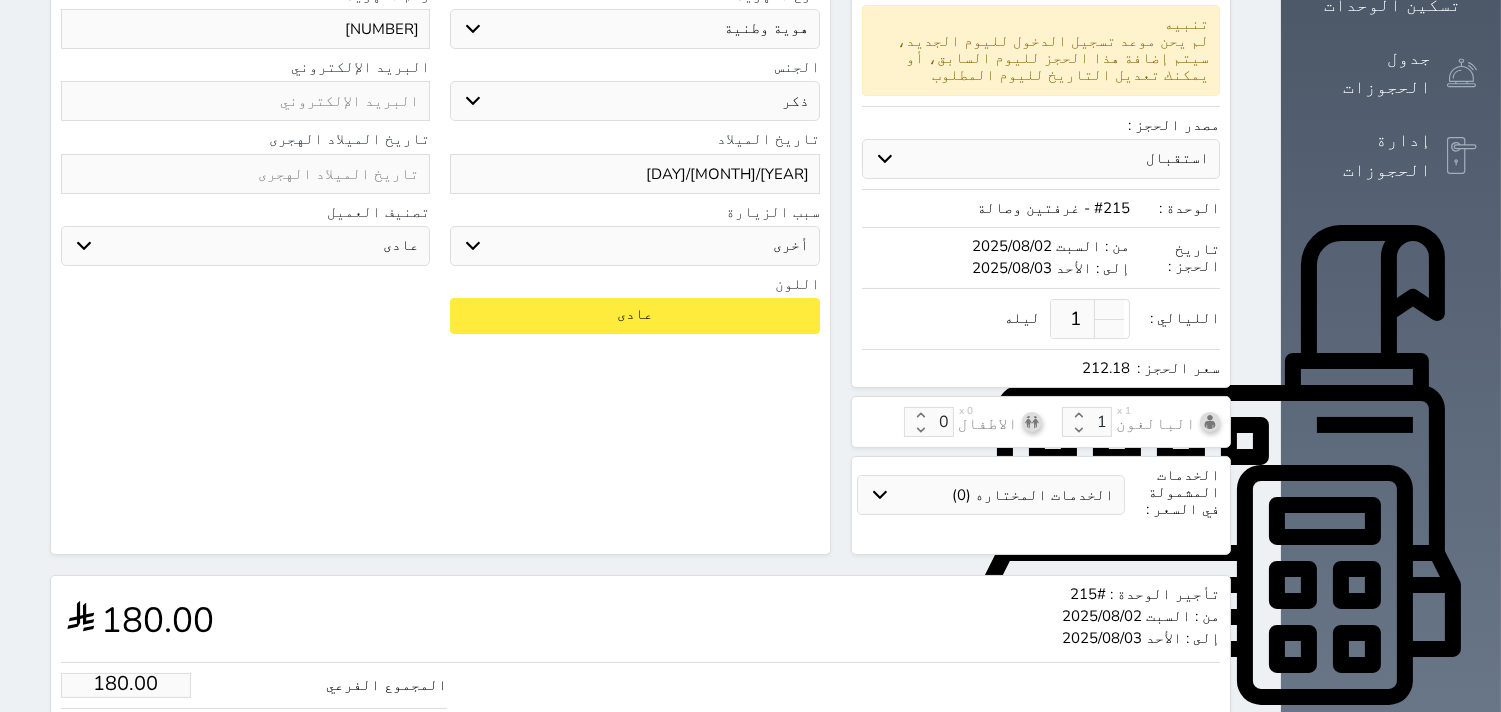 click on "المجموع الفرعي   180.00   رسوم الايواء (2.5%)    4.50    ضريبة القيمة المضافة (15%)    27.68      الاجمالي   212.18" at bounding box center (254, 752) 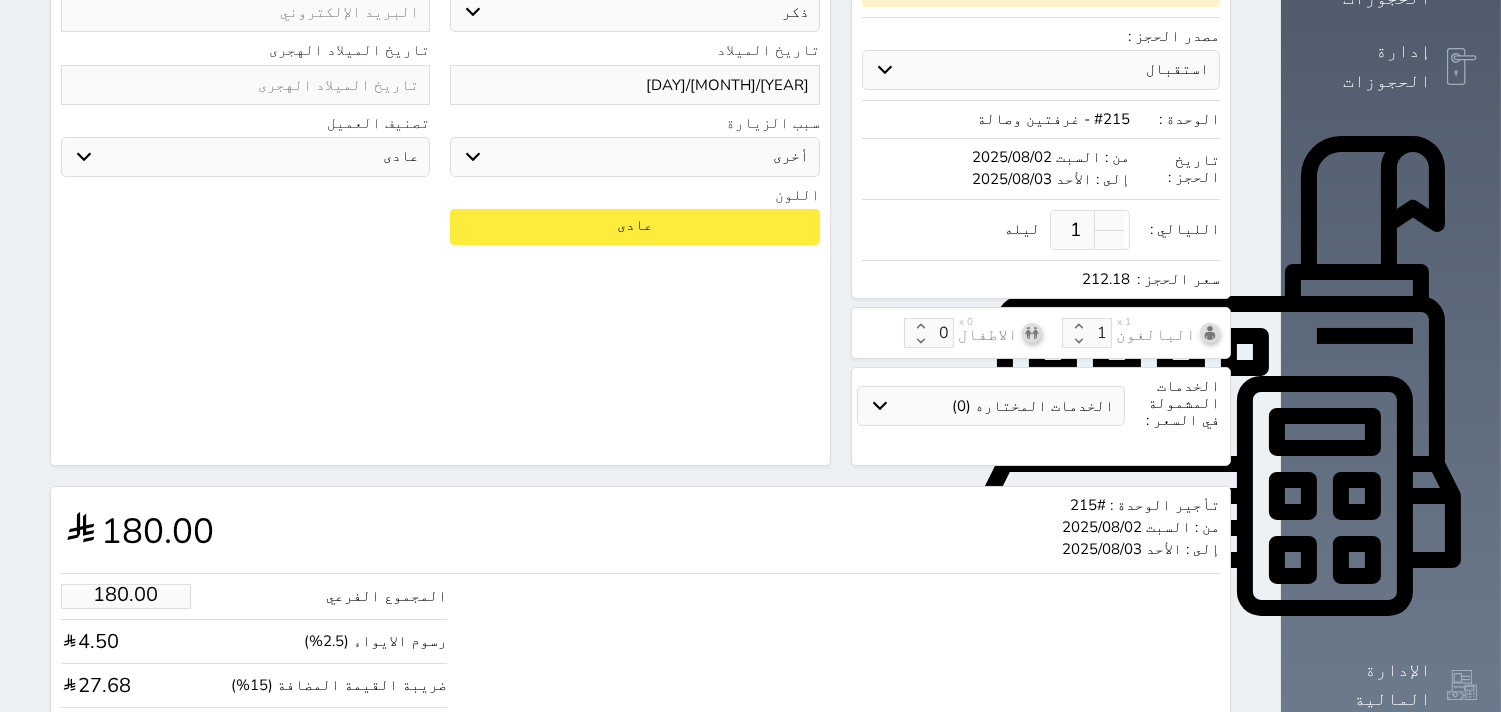 scroll, scrollTop: 601, scrollLeft: 0, axis: vertical 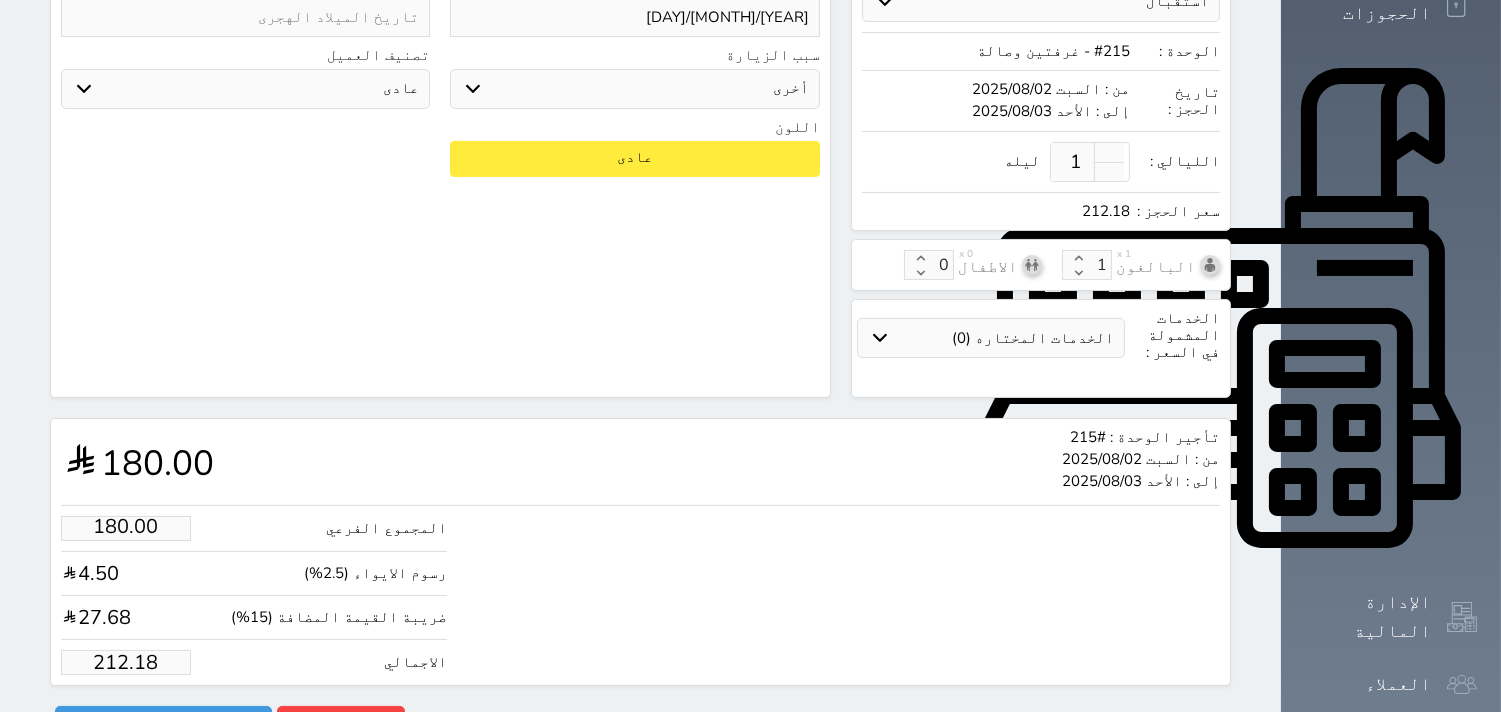 drag, startPoint x: 137, startPoint y: 615, endPoint x: 44, endPoint y: 623, distance: 93.34345 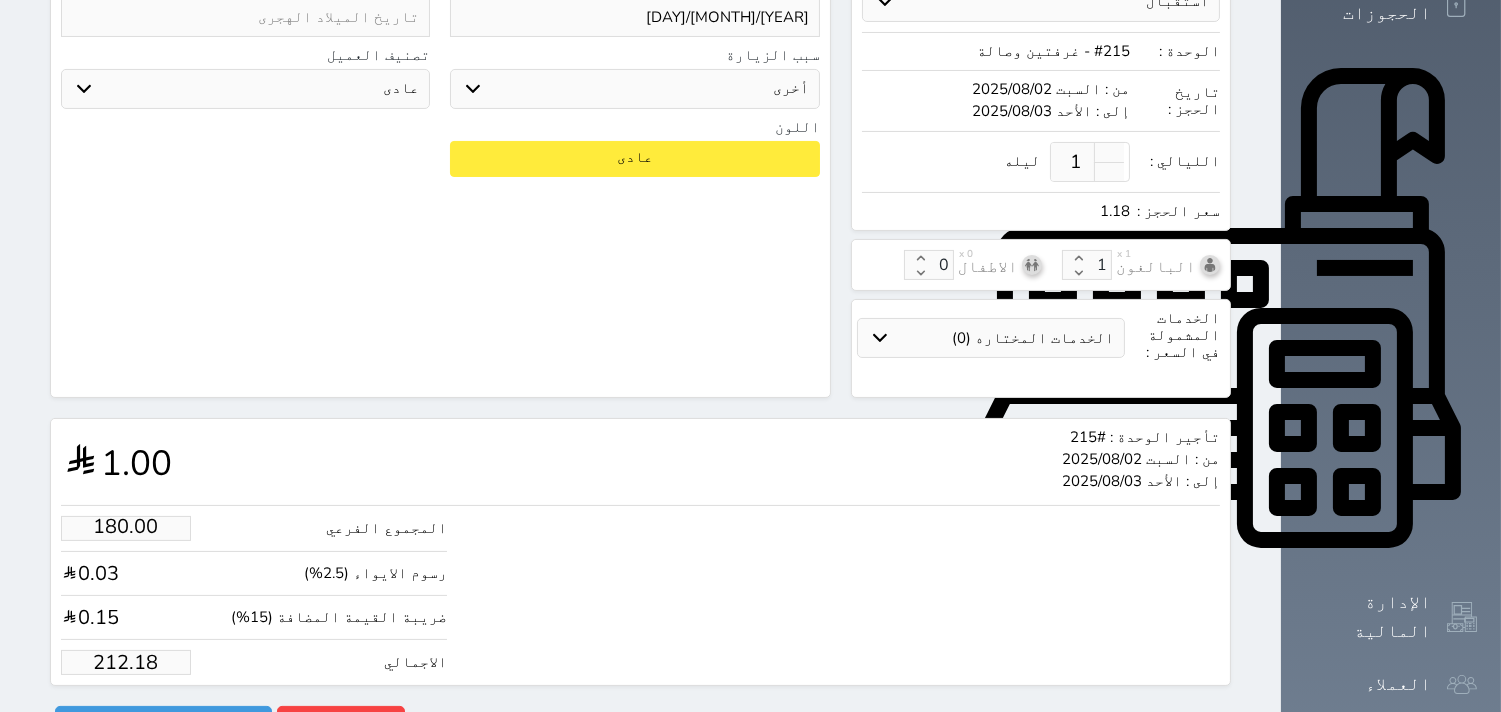 type on "1.00" 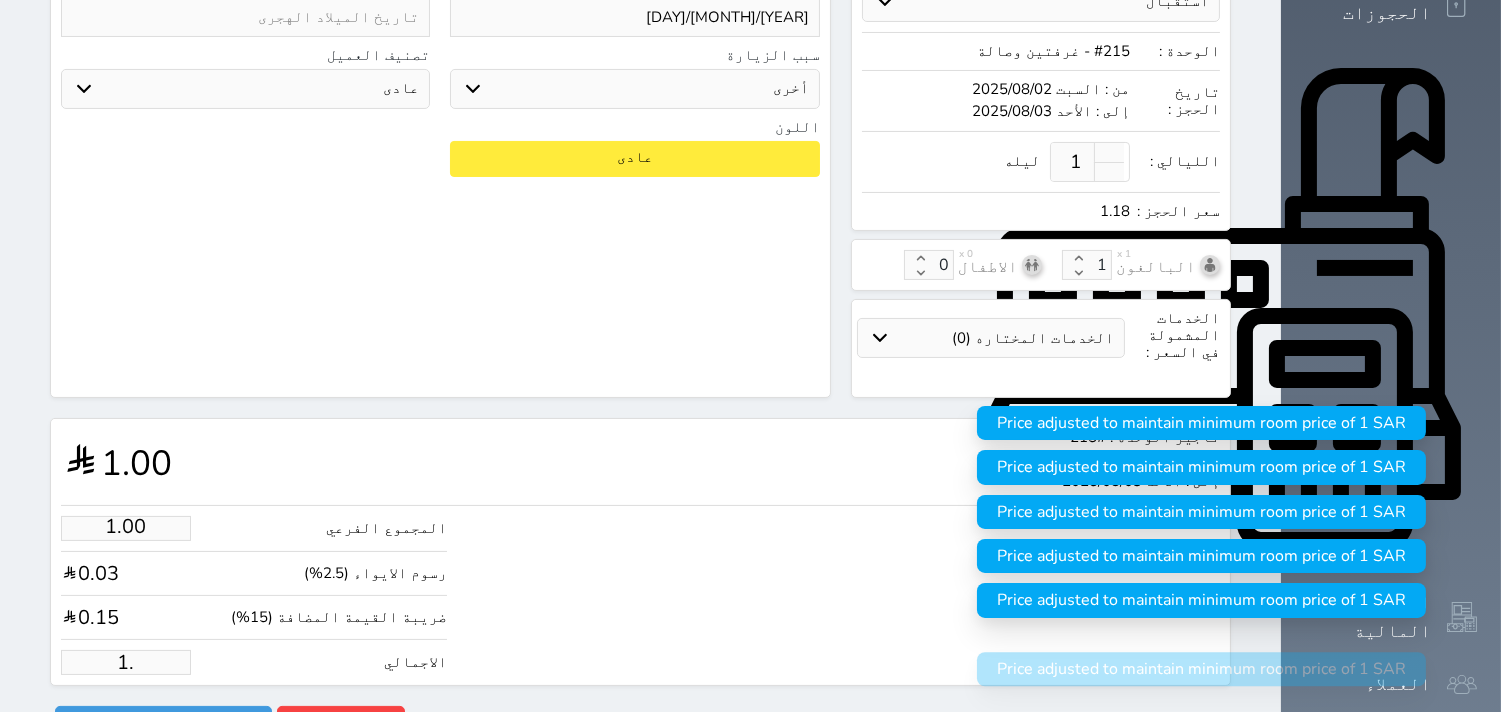 type on "1" 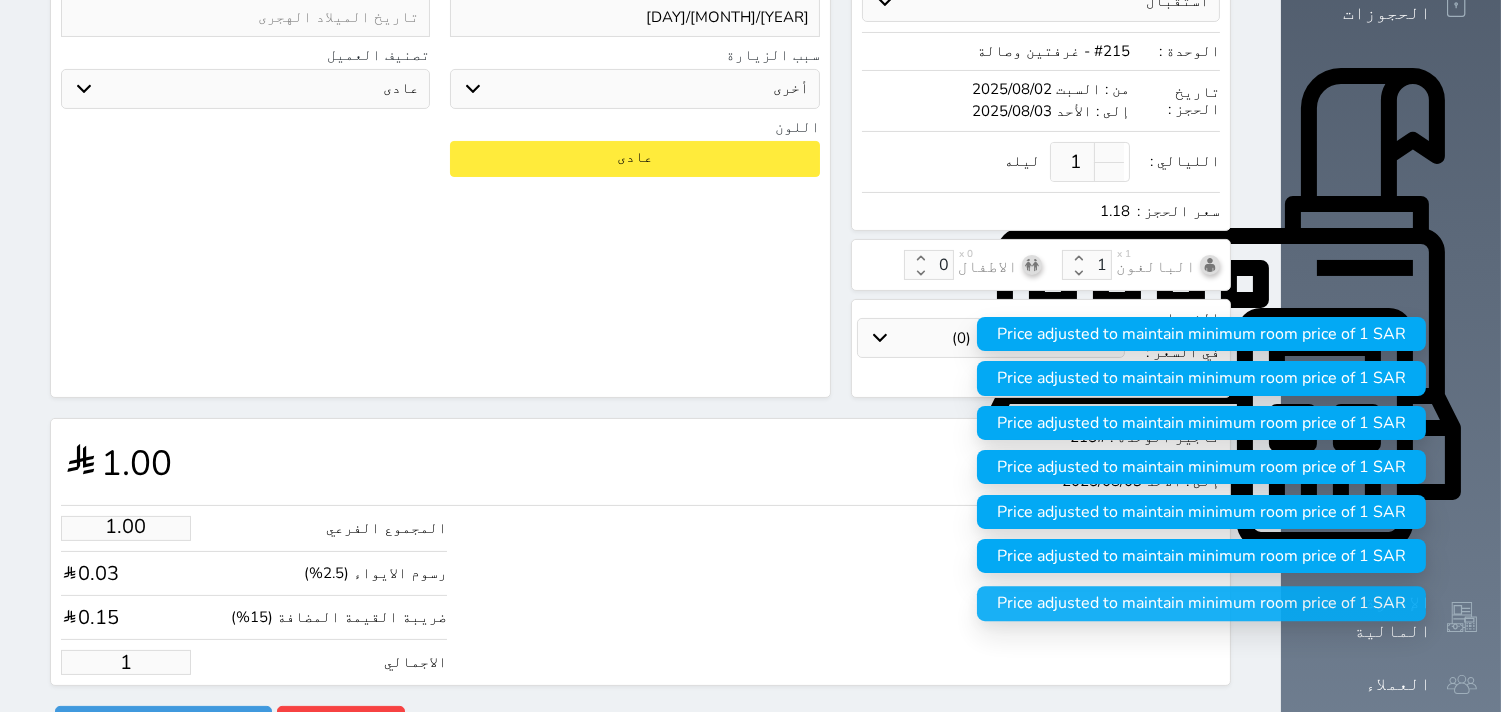 type 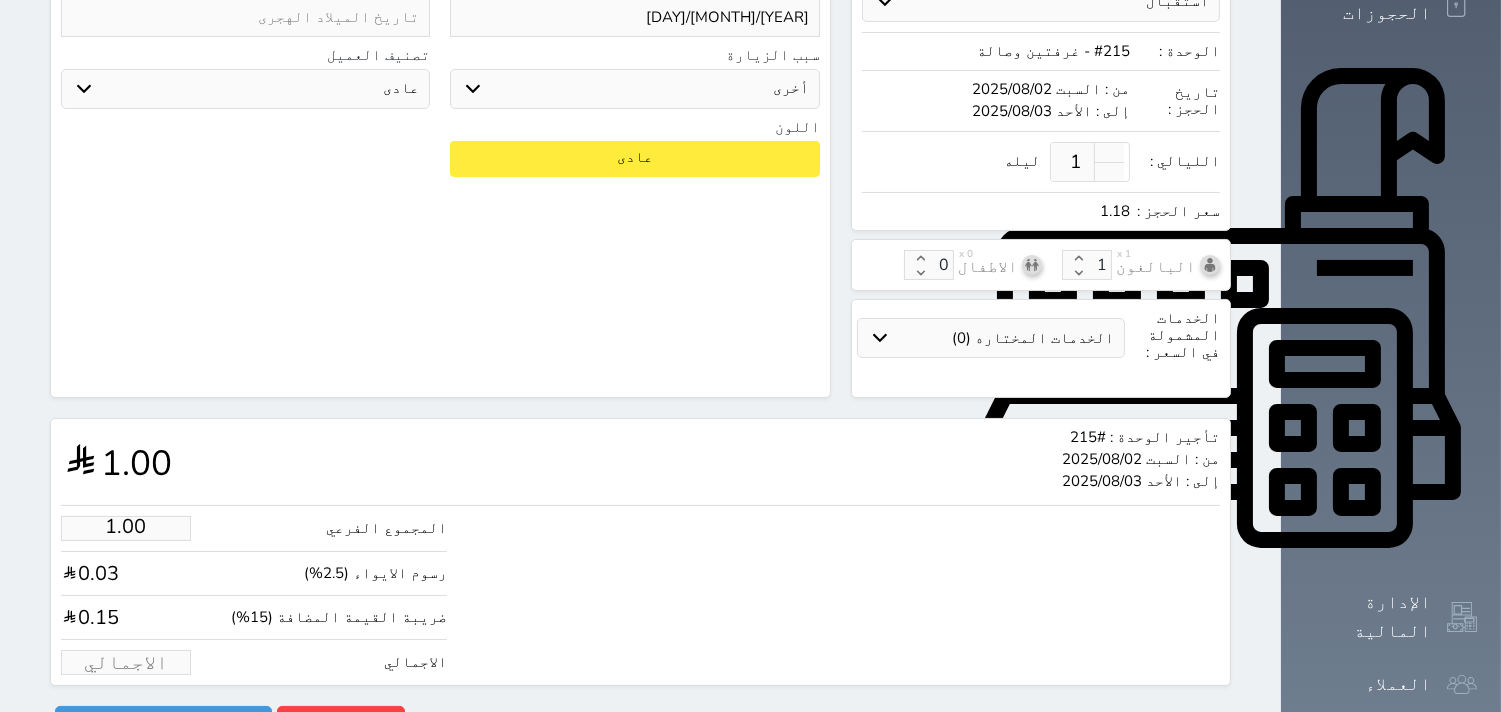type on "1.70" 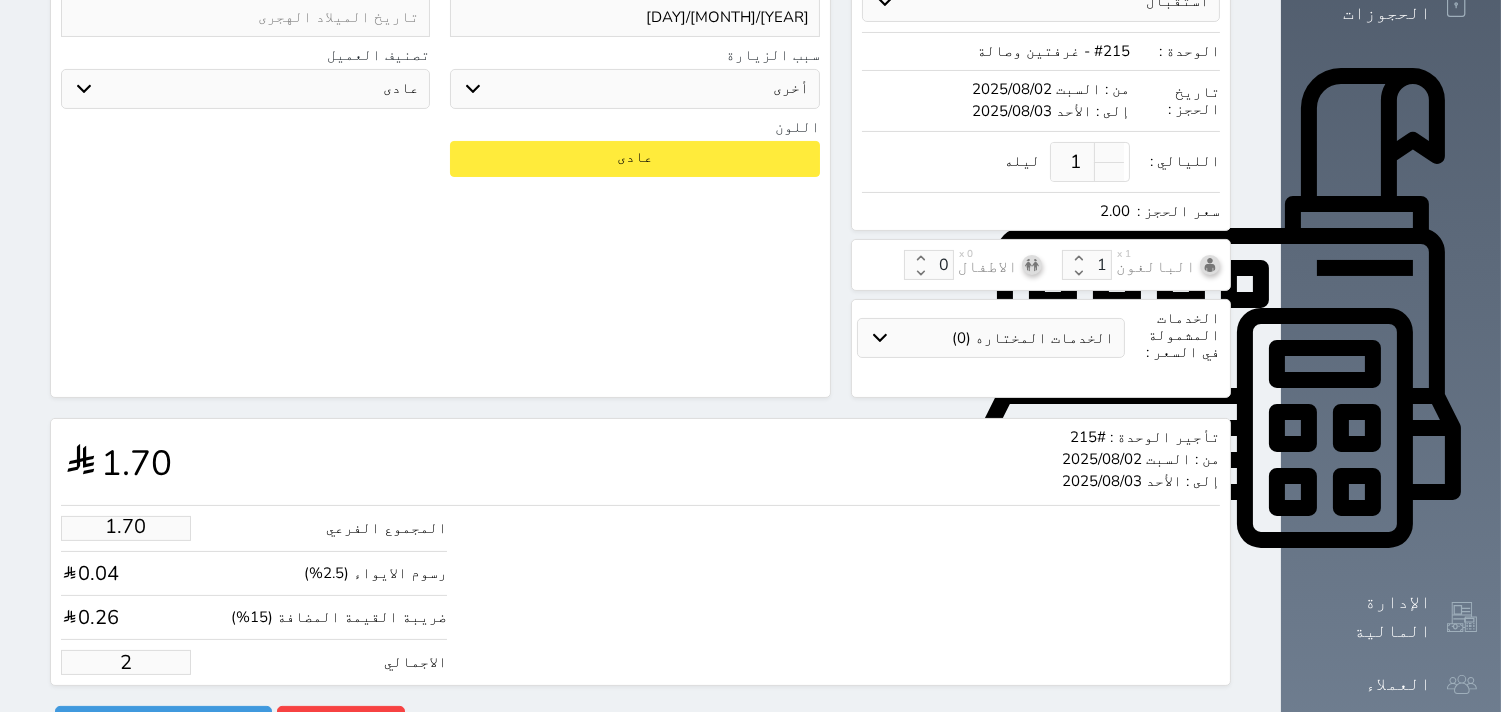 type on "16.97" 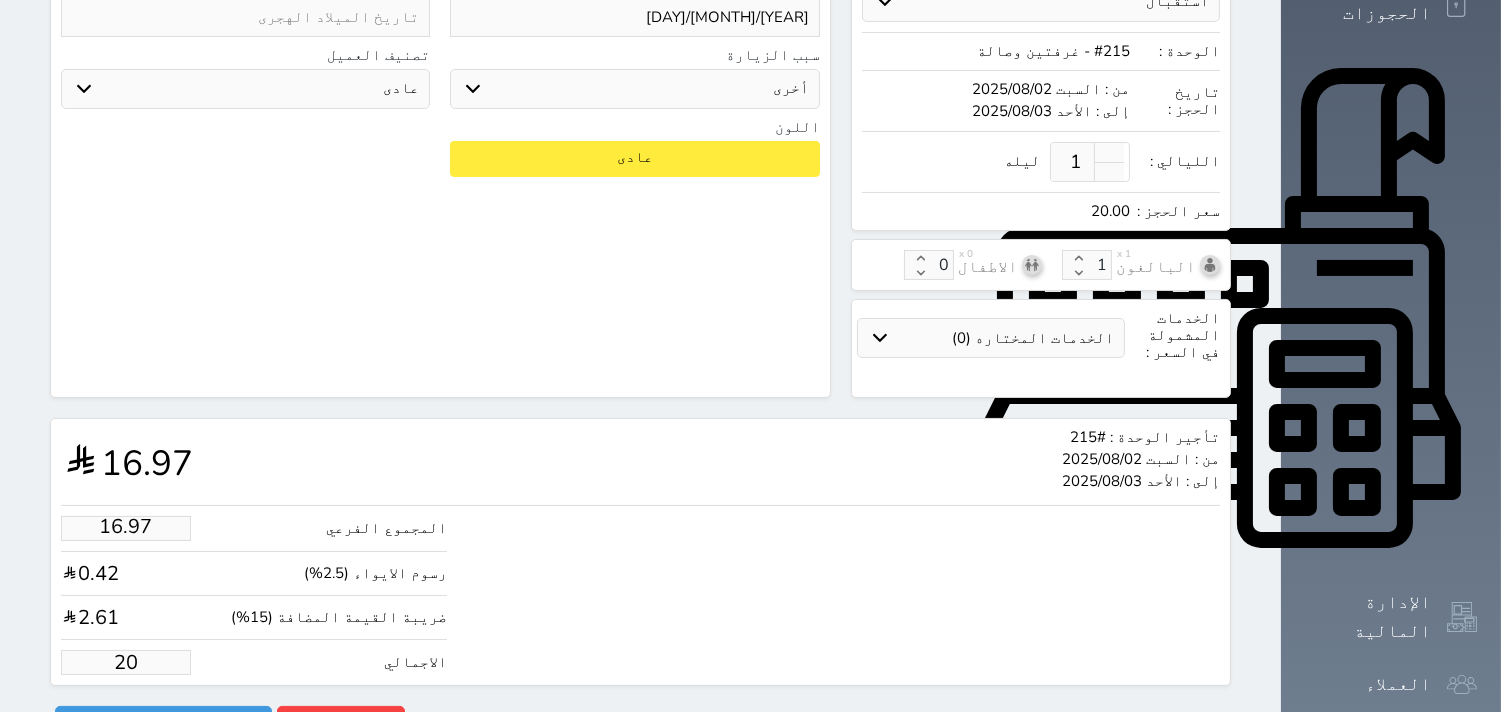 type on "169.67" 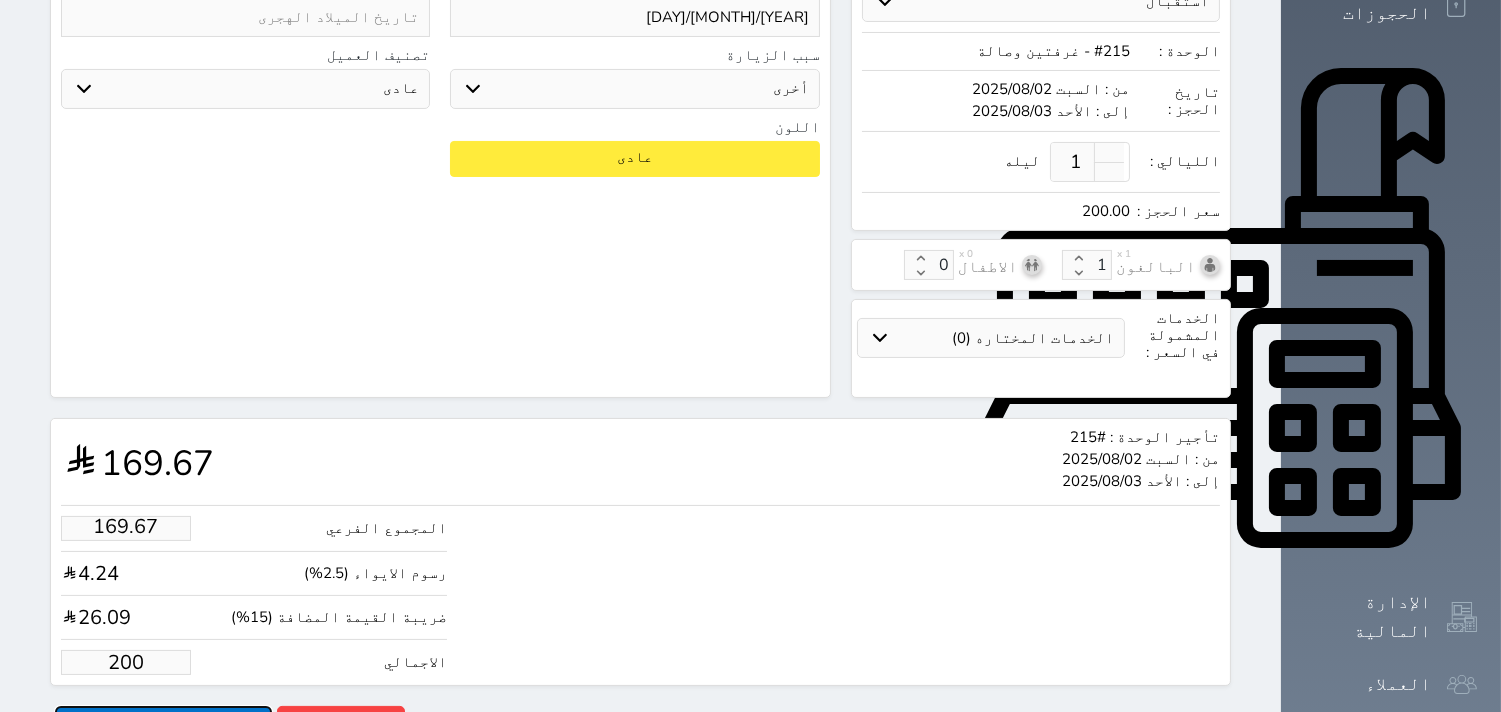 type on "200.00" 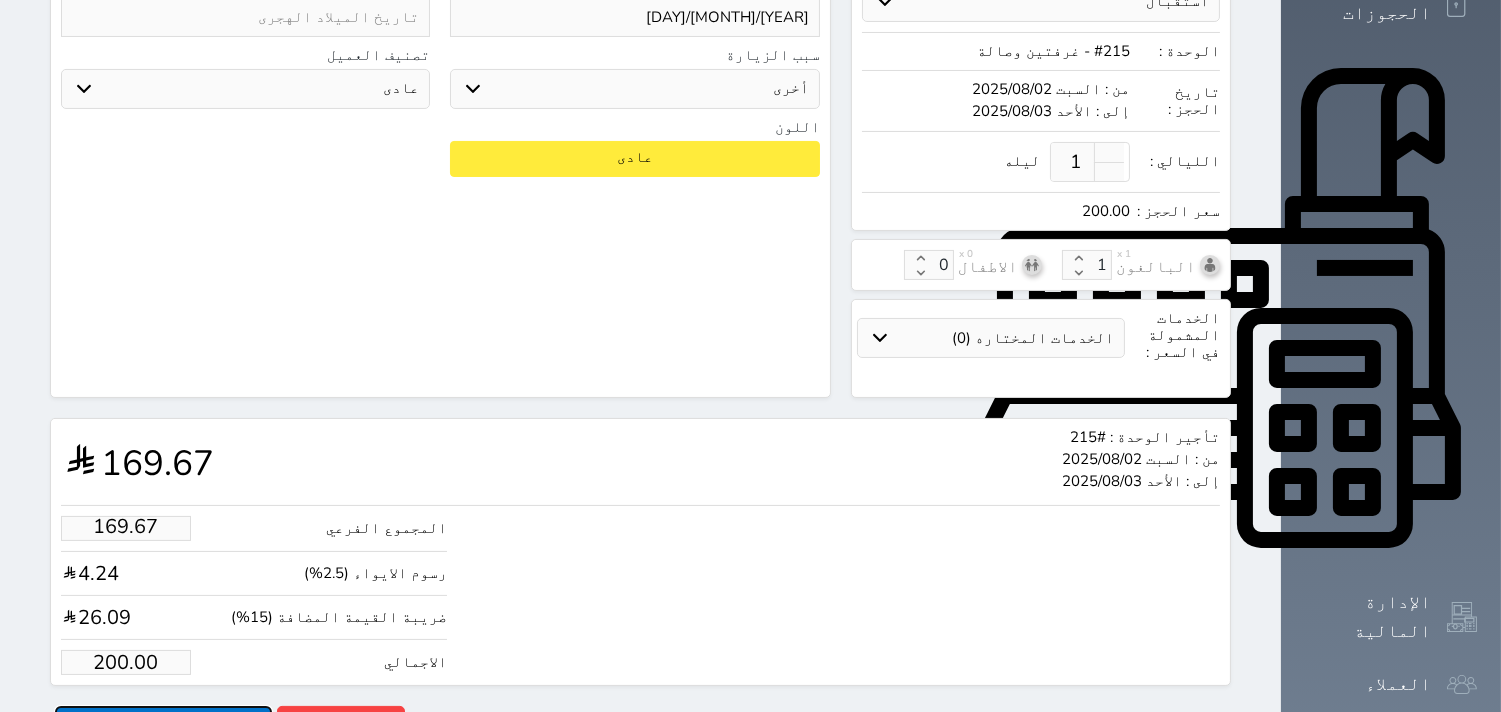 click on "حجز" at bounding box center [163, 723] 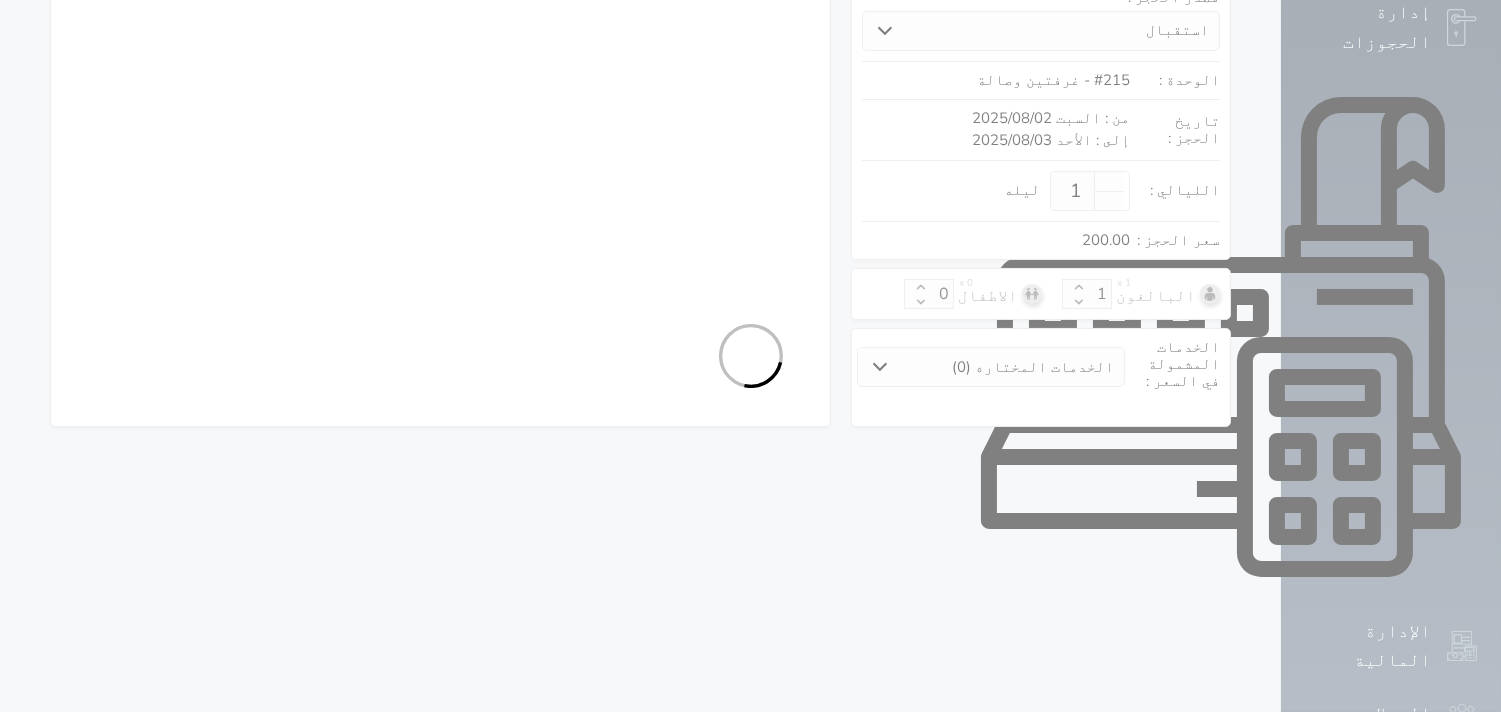 select on "1" 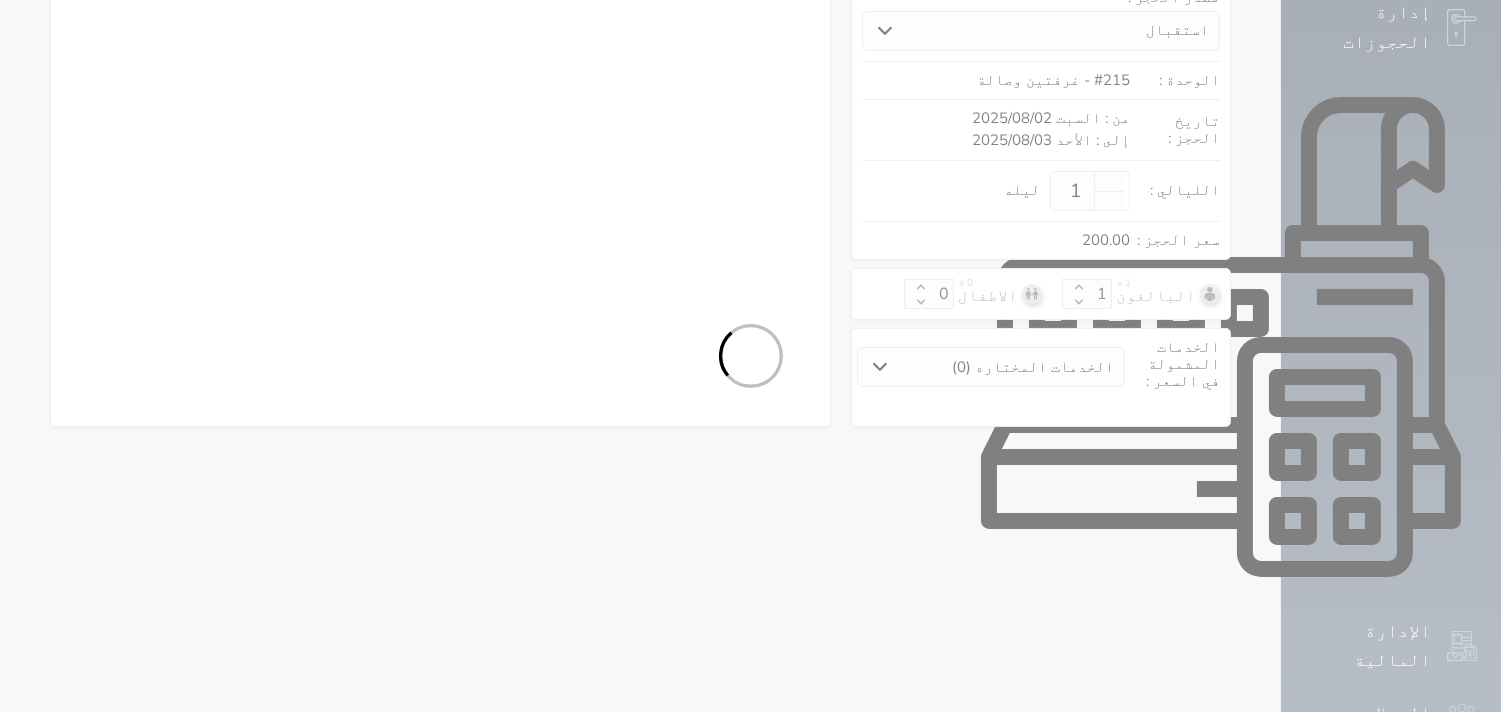 select on "113" 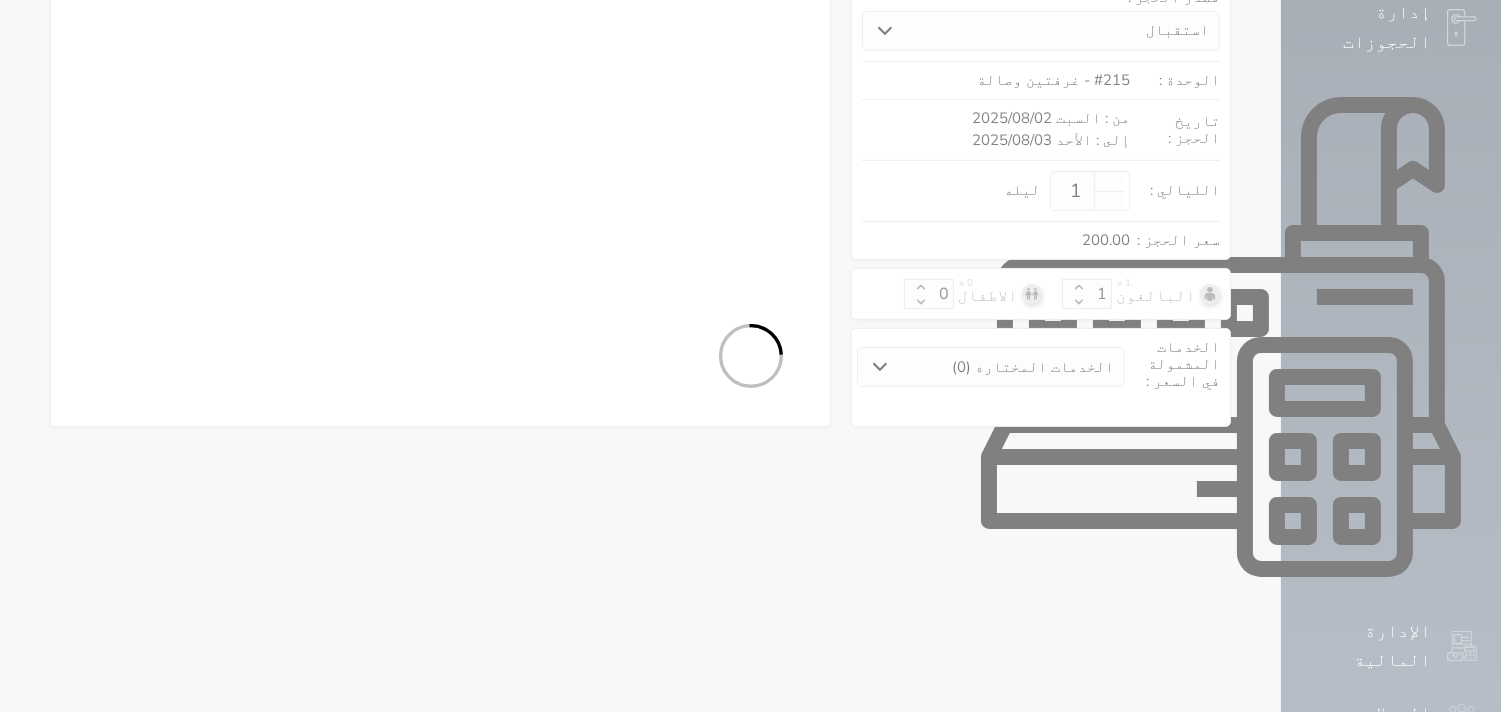 select on "1" 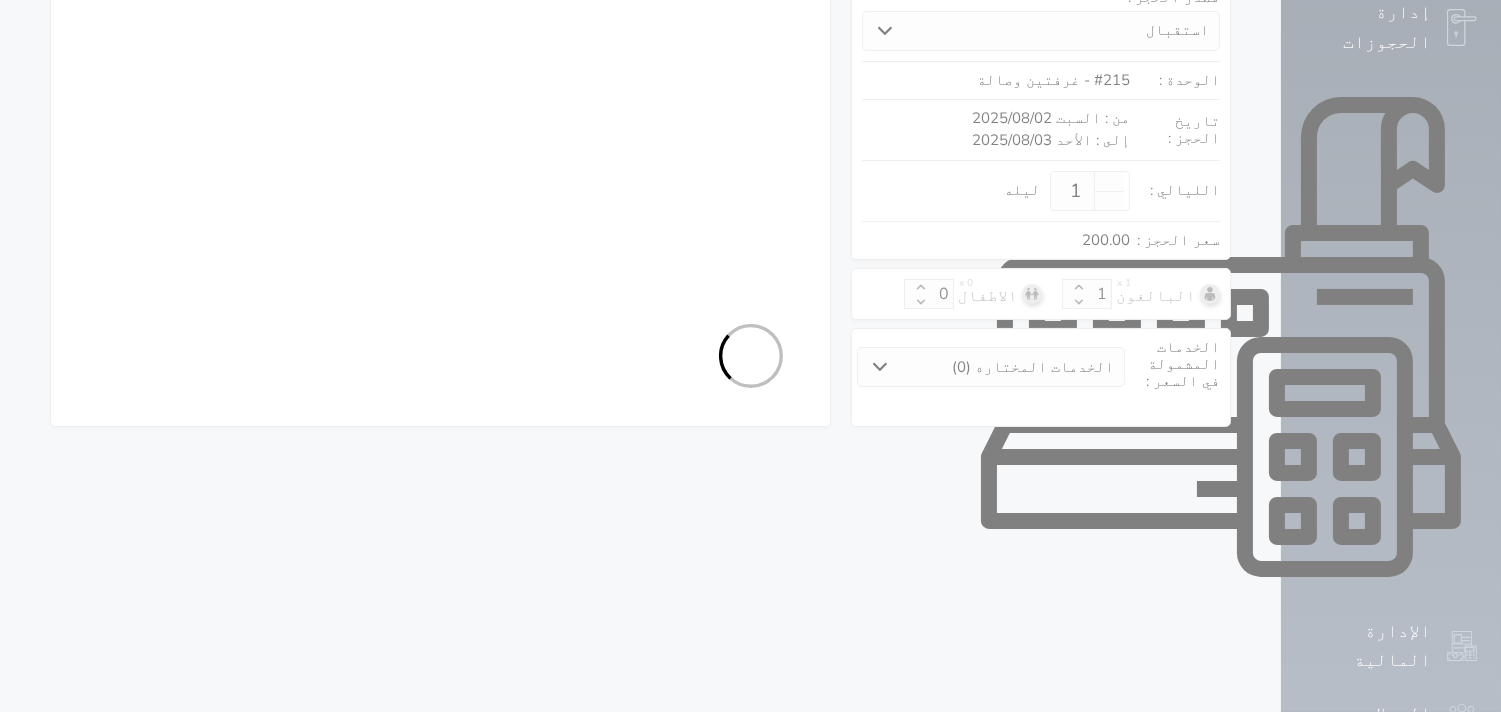 select on "7" 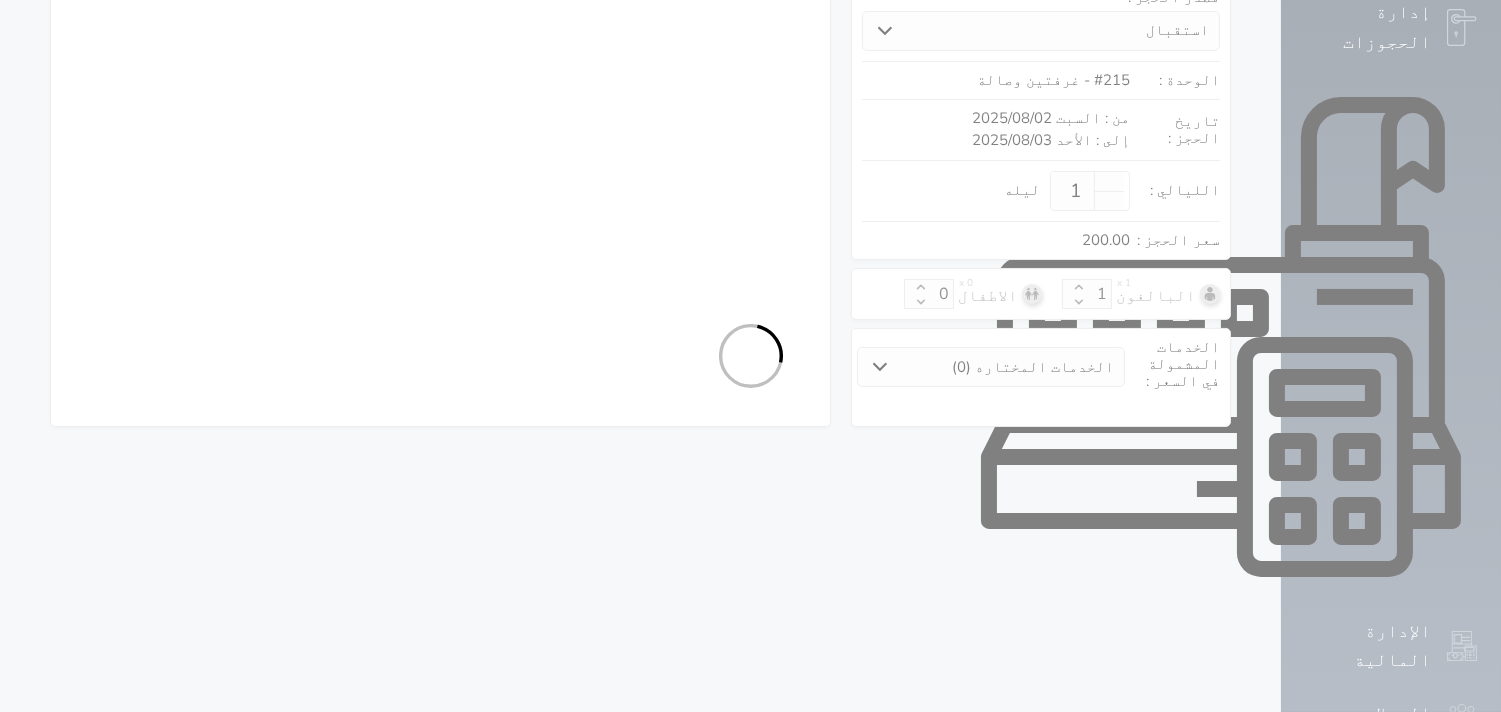 select on "565" 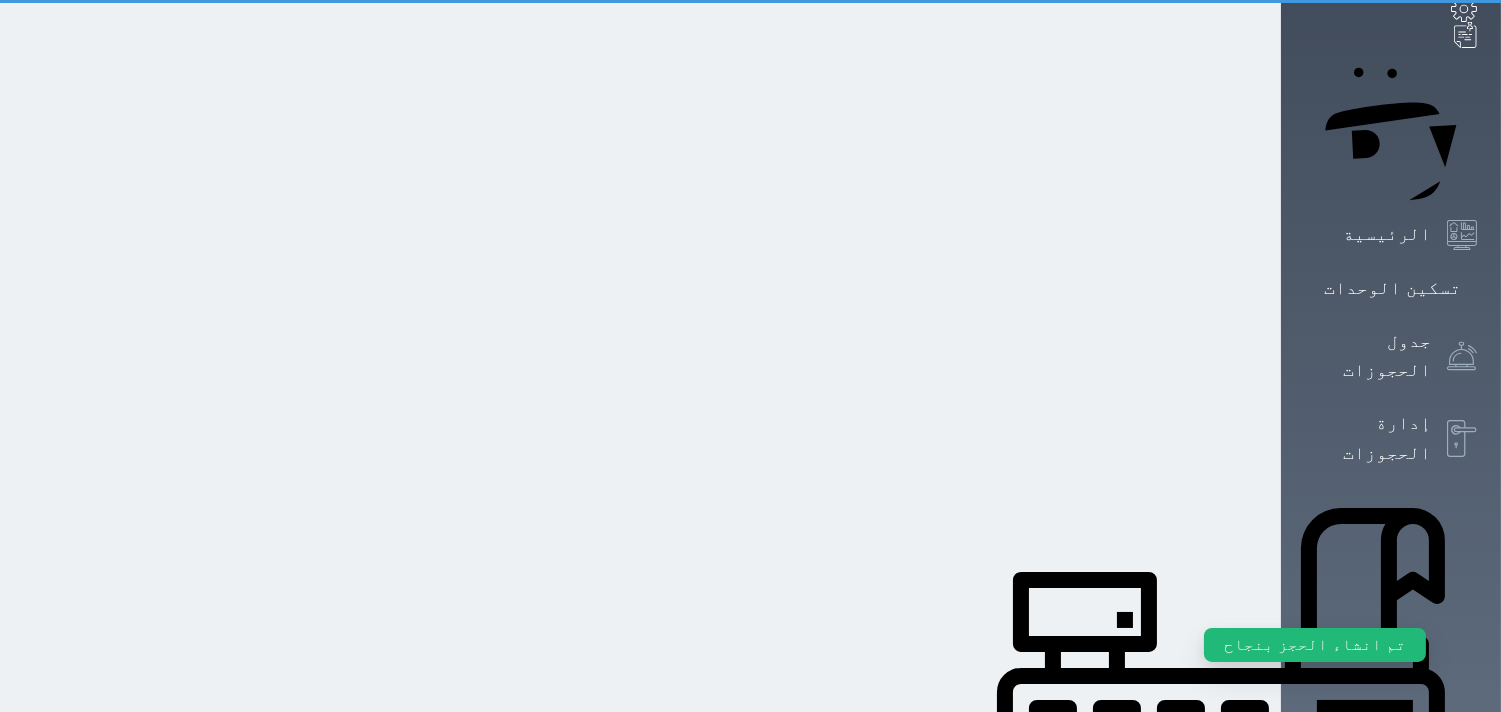 scroll, scrollTop: 0, scrollLeft: 0, axis: both 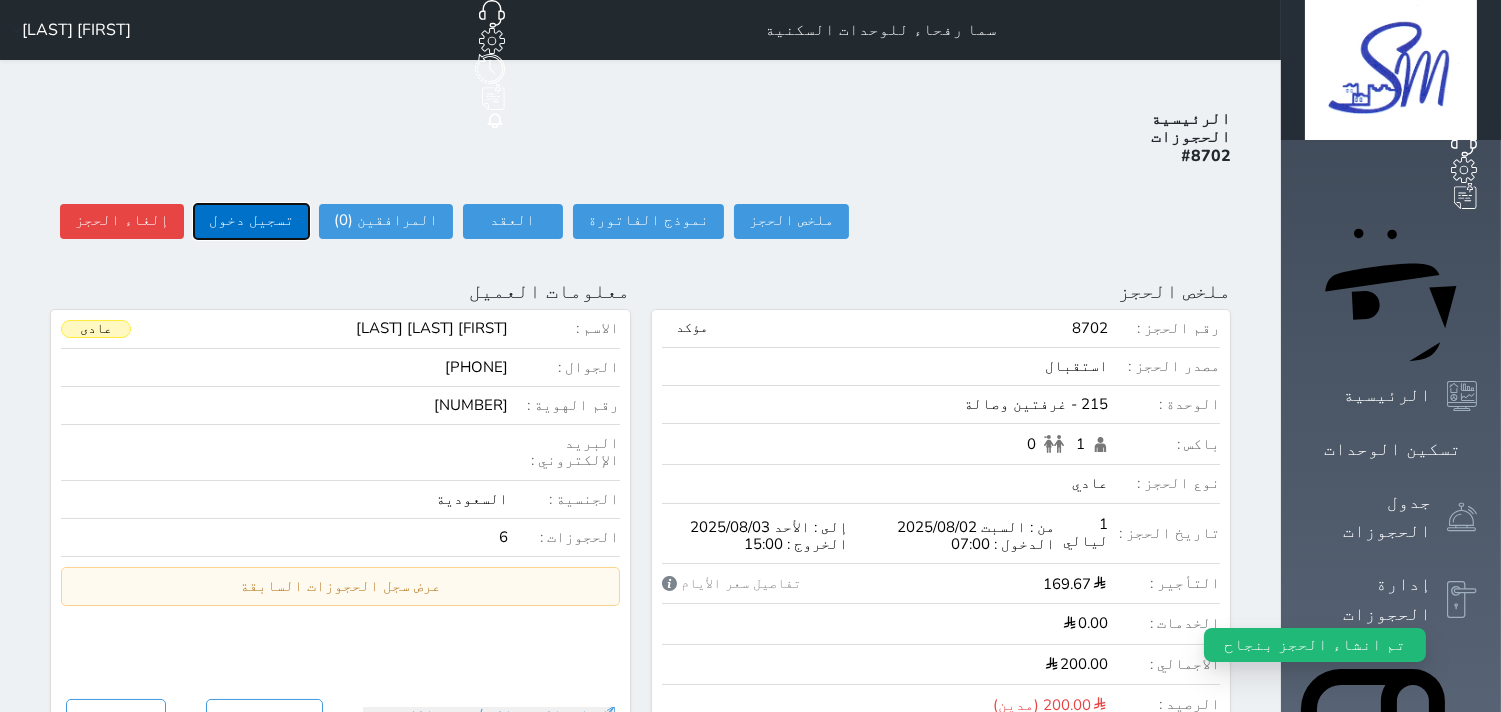 click on "تسجيل دخول" at bounding box center [251, 221] 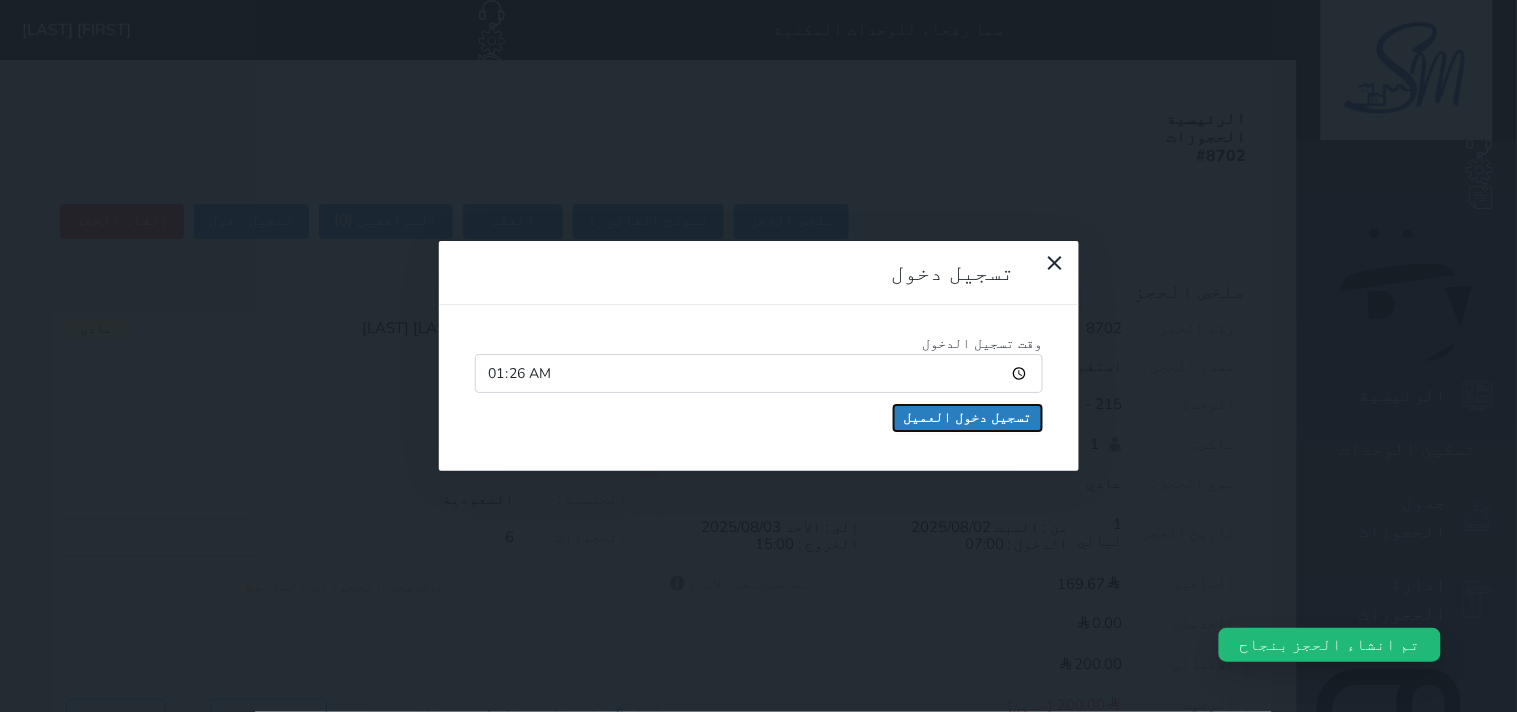 click on "تسجيل دخول العميل" at bounding box center (968, 418) 